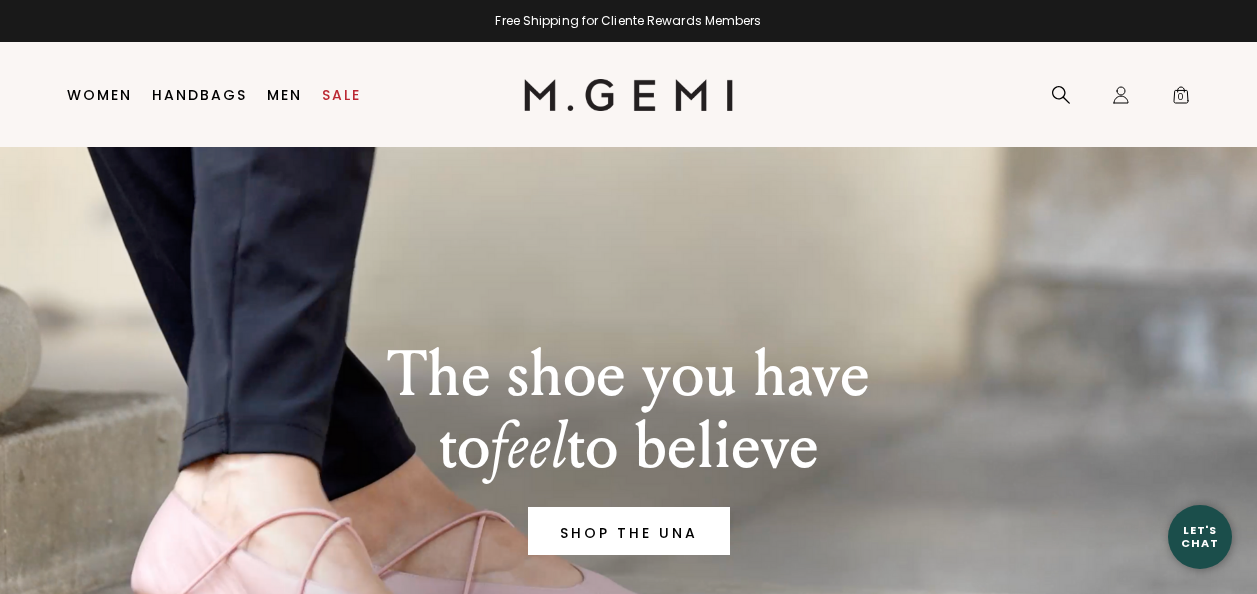 scroll, scrollTop: 0, scrollLeft: 0, axis: both 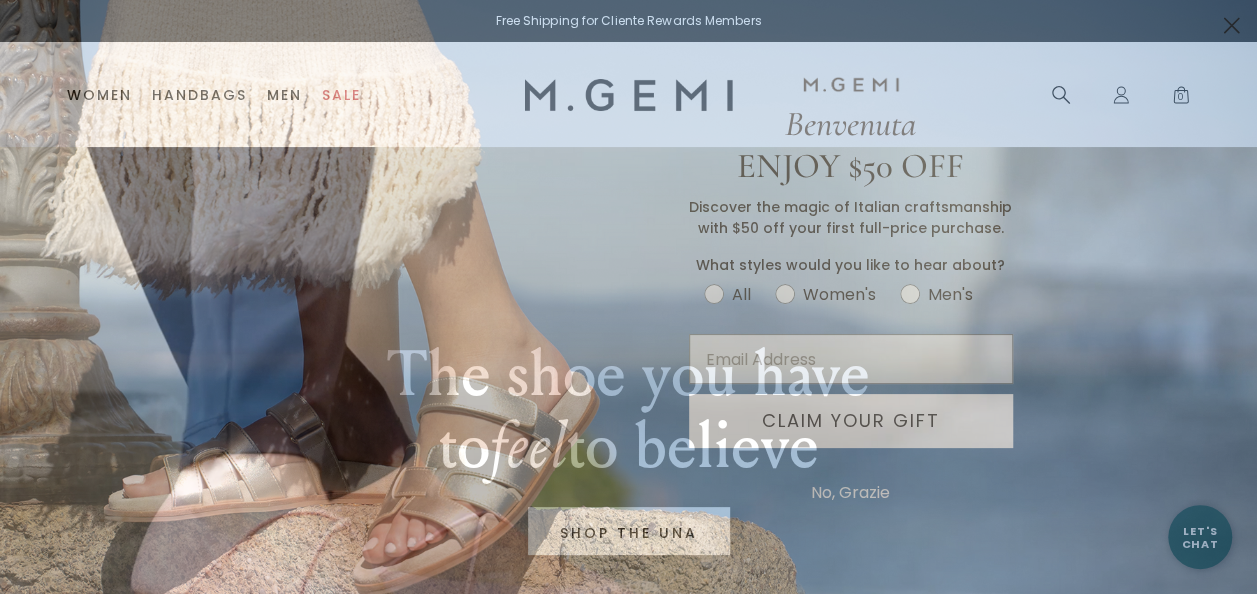 click 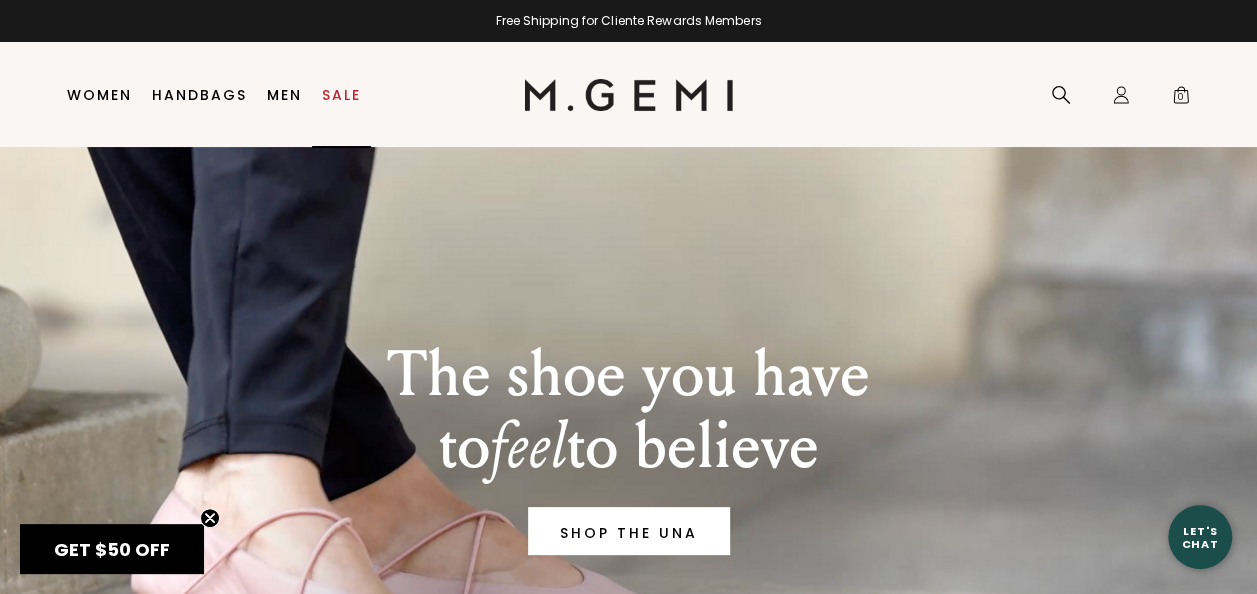 click on "Sale" at bounding box center (341, 95) 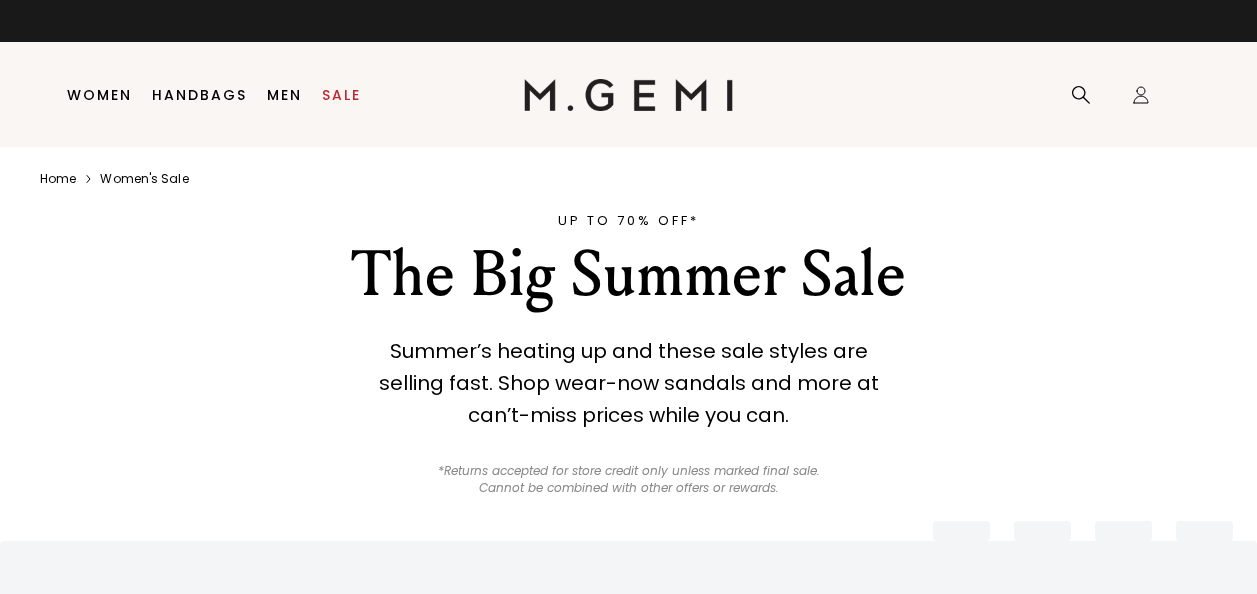 scroll, scrollTop: 0, scrollLeft: 0, axis: both 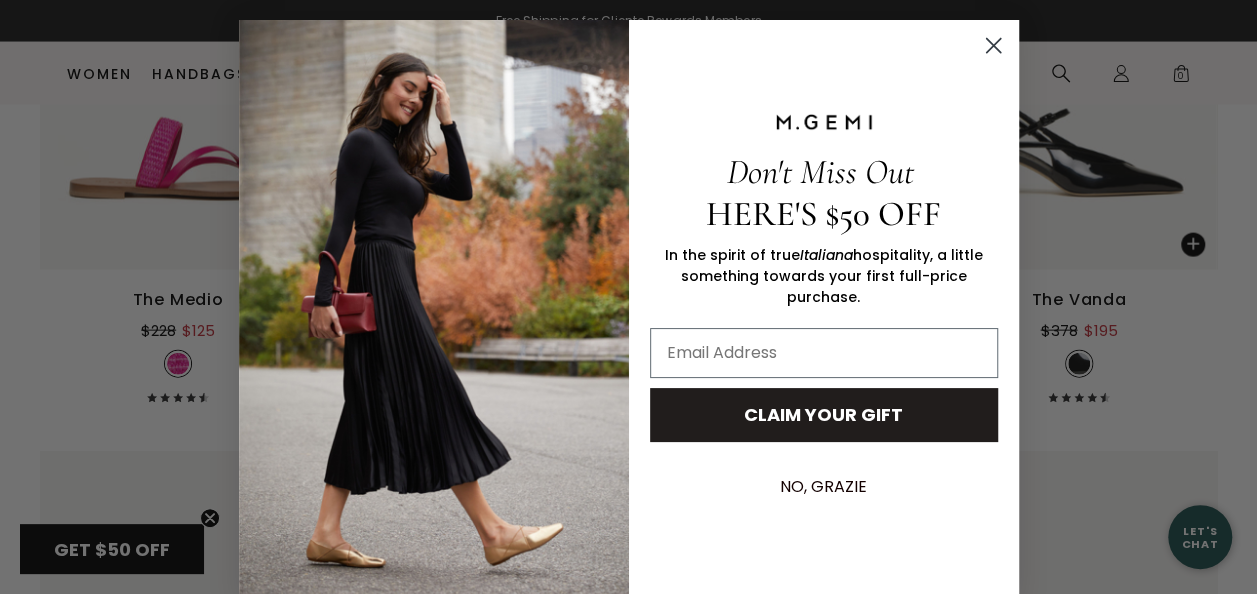 click 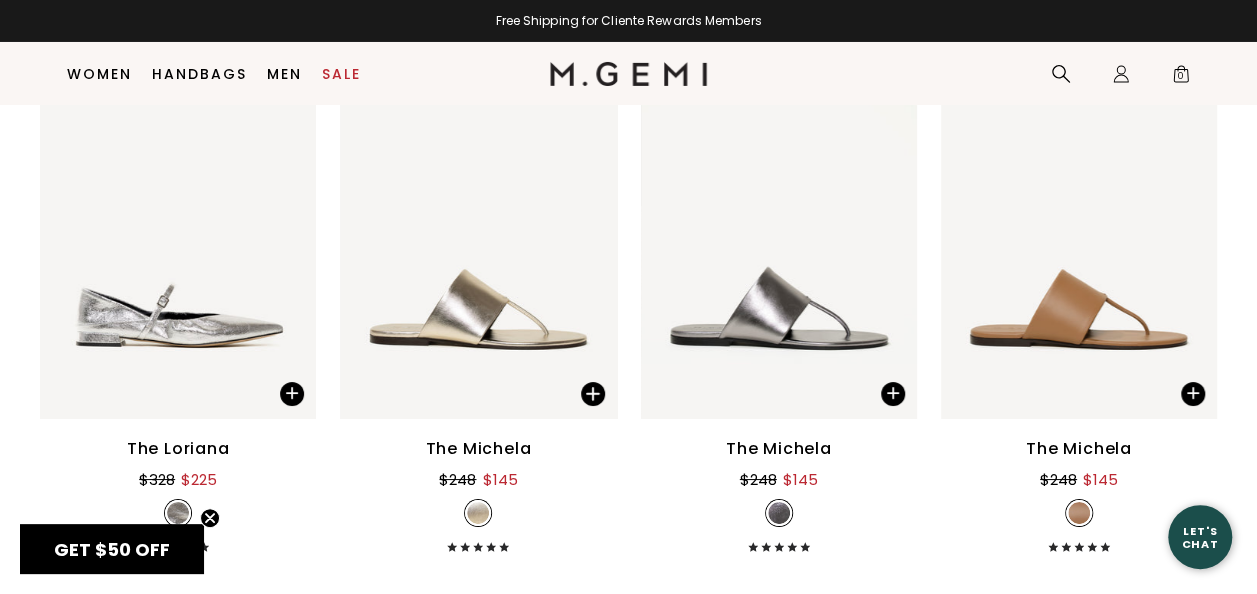 scroll, scrollTop: 3584, scrollLeft: 0, axis: vertical 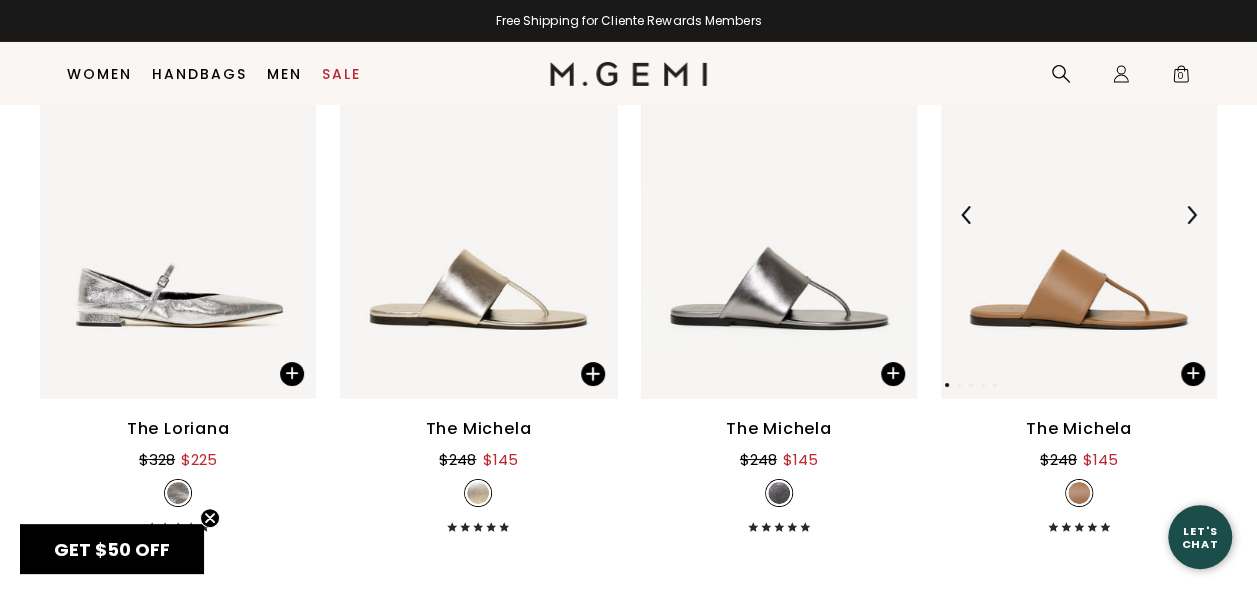 click at bounding box center [1079, 215] 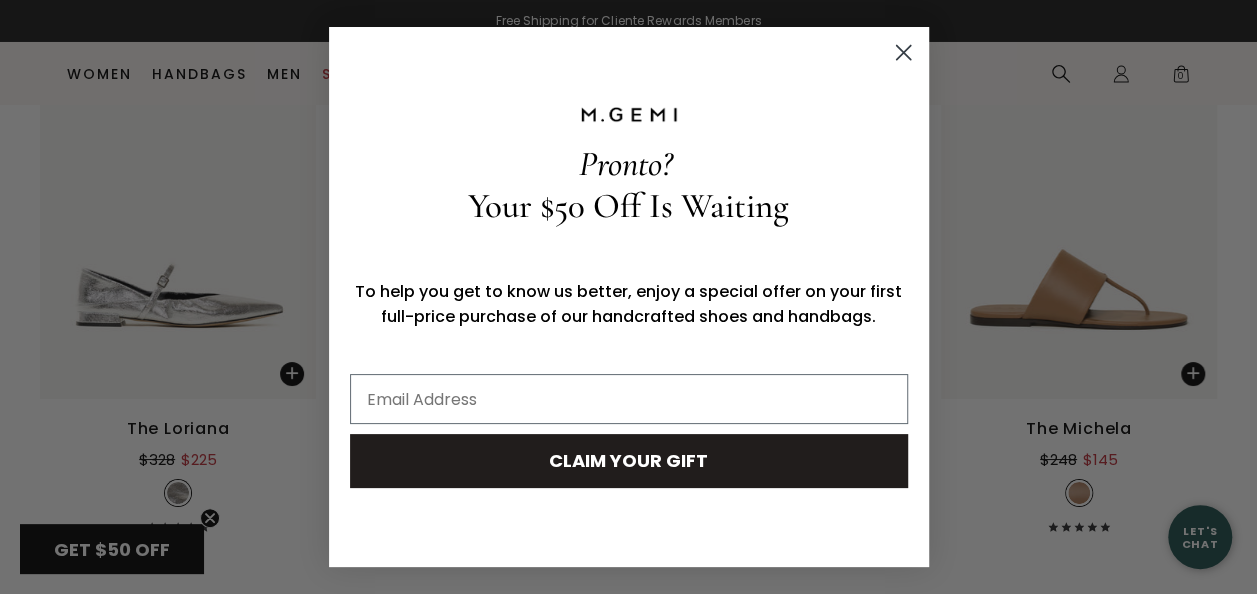 click 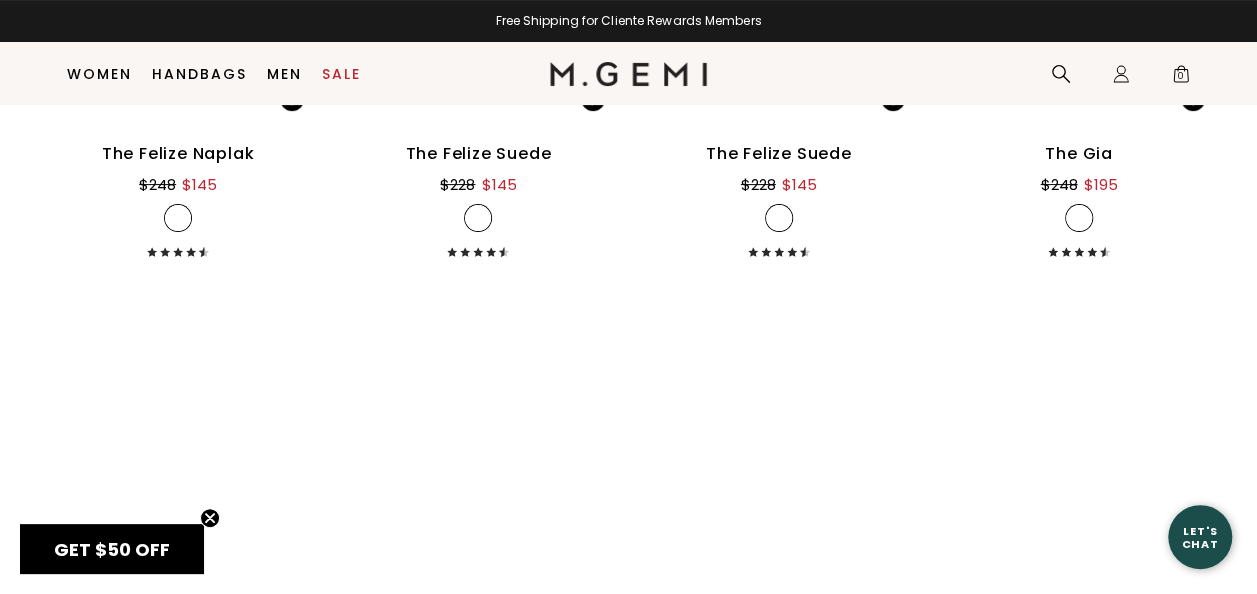 scroll, scrollTop: 11484, scrollLeft: 0, axis: vertical 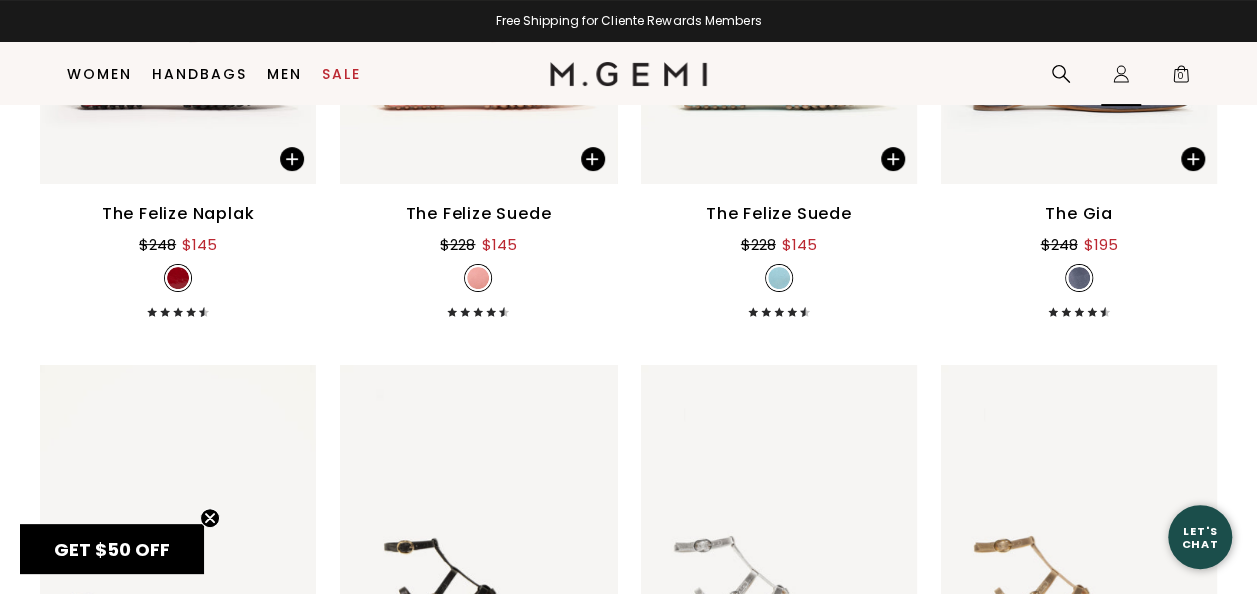 click on "Icons/20x20/profile@2x" 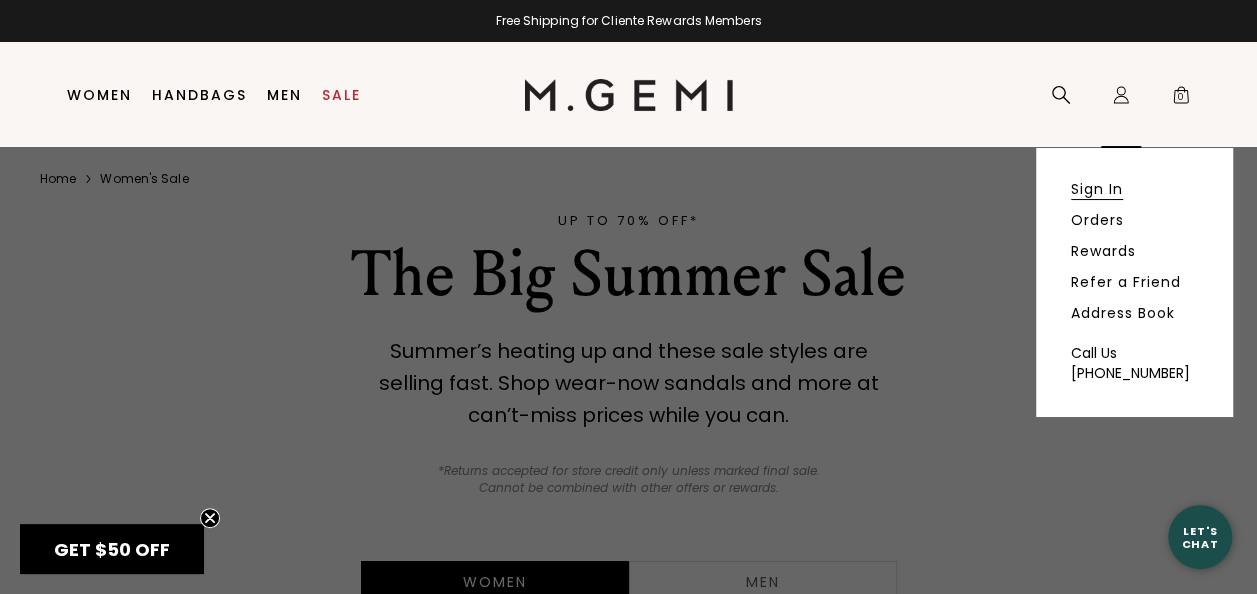 click on "Sign In" at bounding box center [1097, 189] 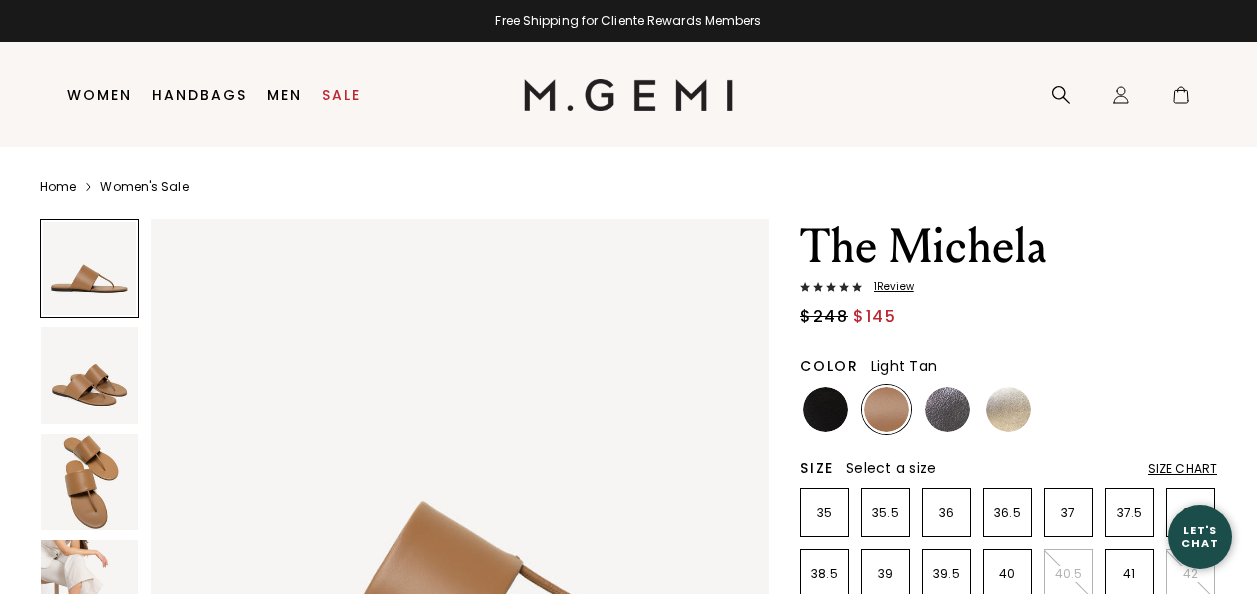 scroll, scrollTop: 0, scrollLeft: 0, axis: both 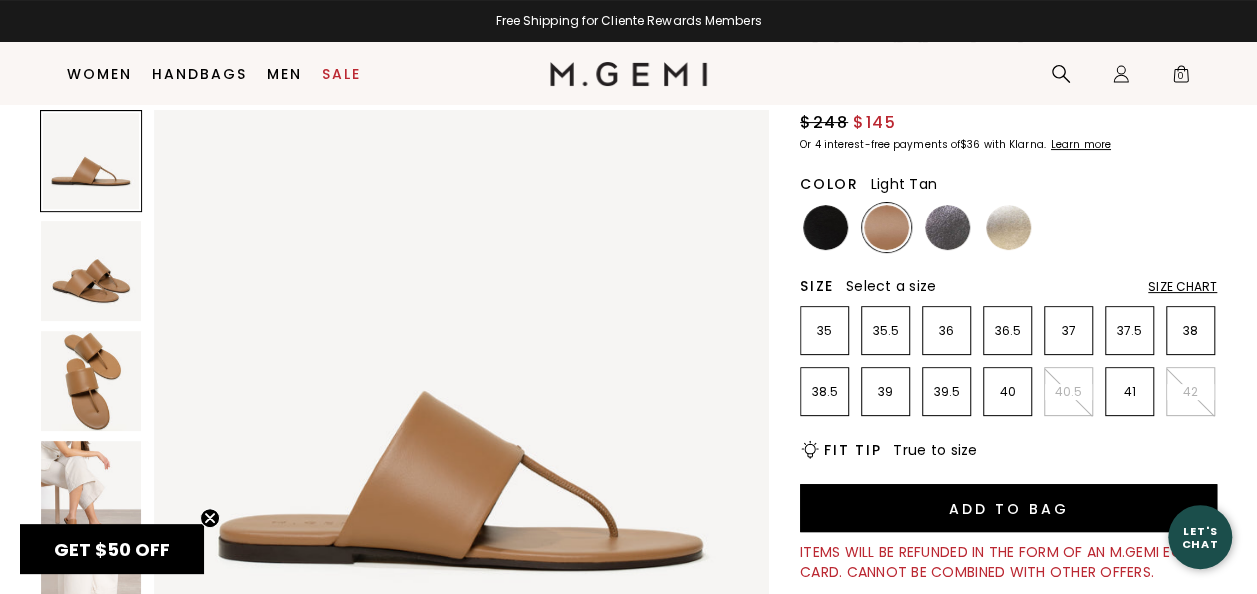 click at bounding box center (91, 271) 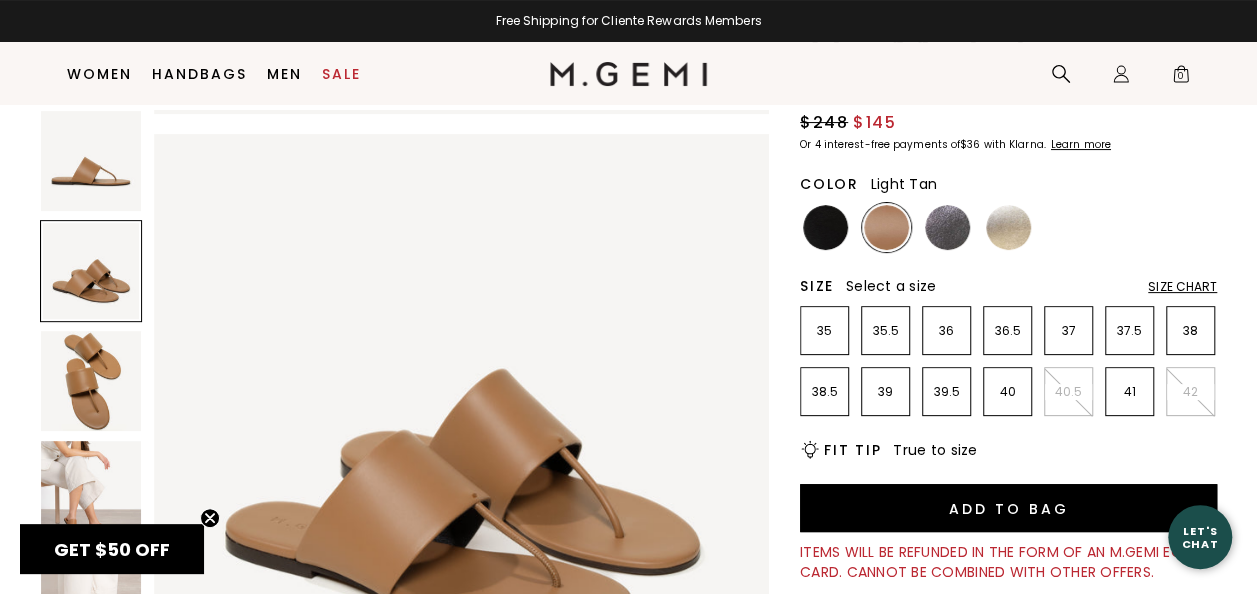 scroll, scrollTop: 619, scrollLeft: 0, axis: vertical 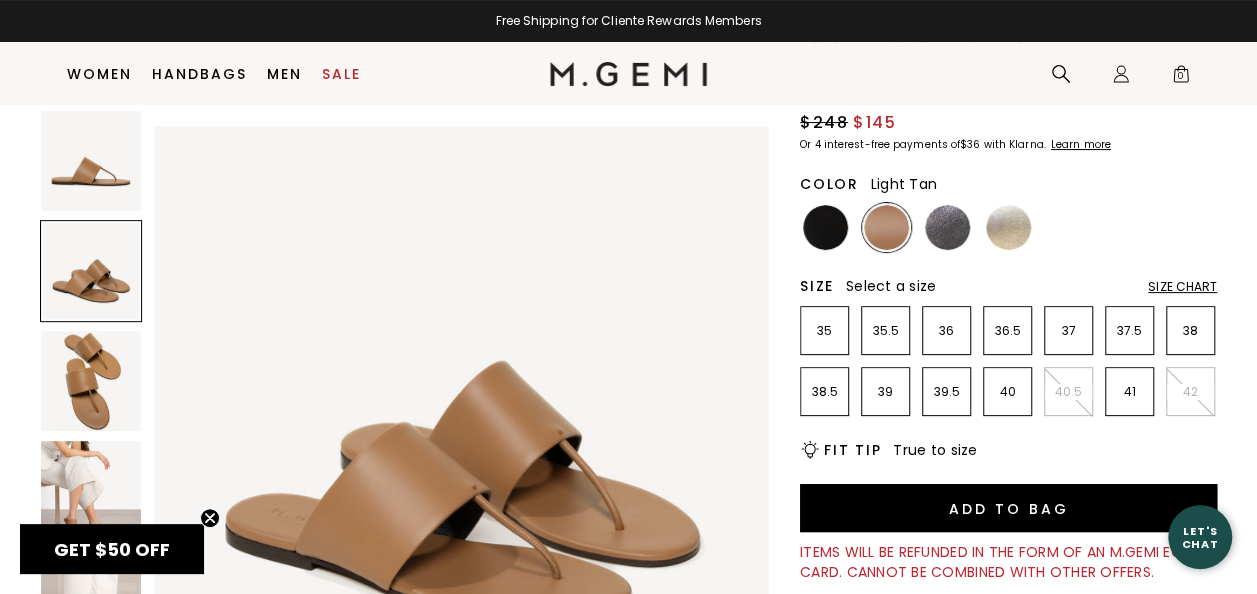 click at bounding box center (91, 381) 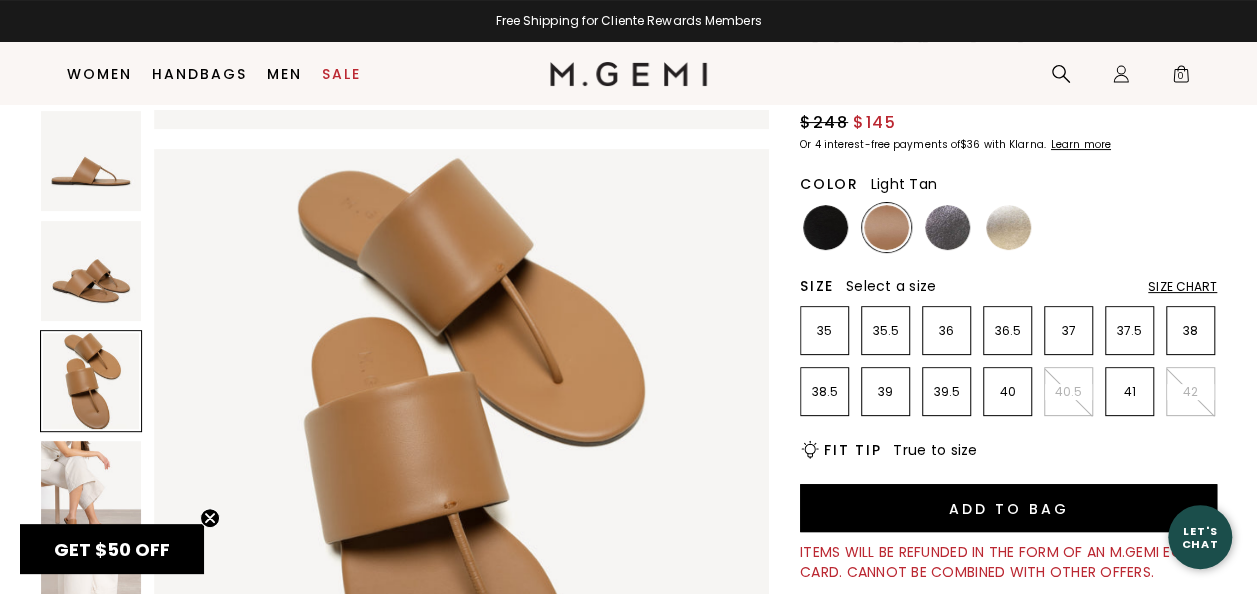 scroll, scrollTop: 1239, scrollLeft: 0, axis: vertical 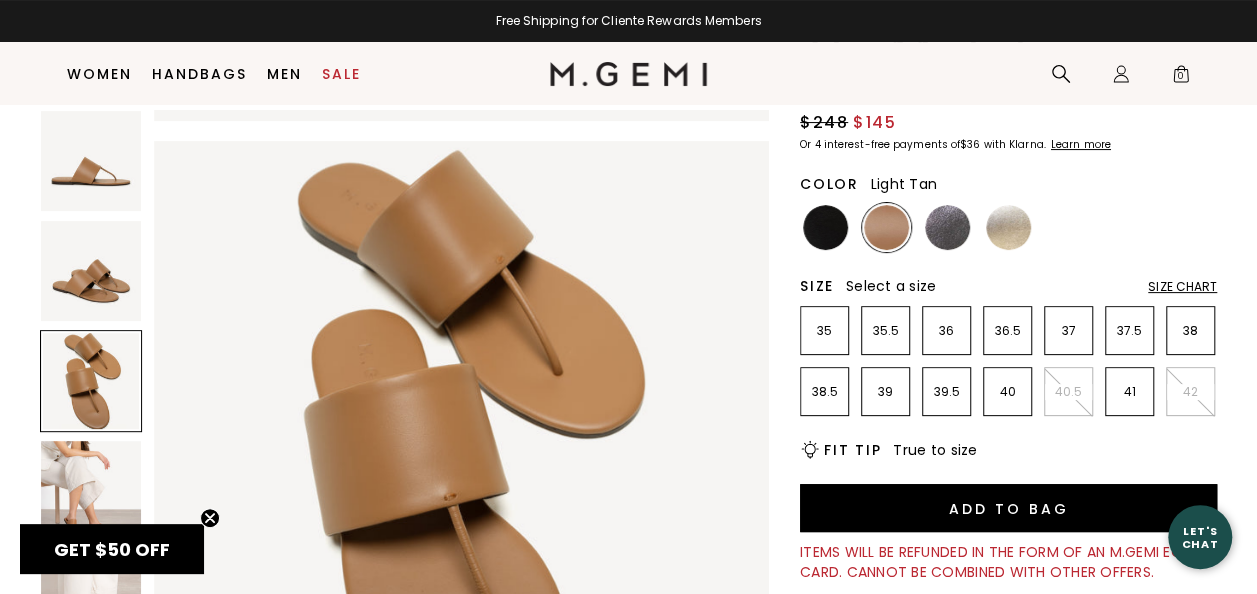 click at bounding box center (91, 491) 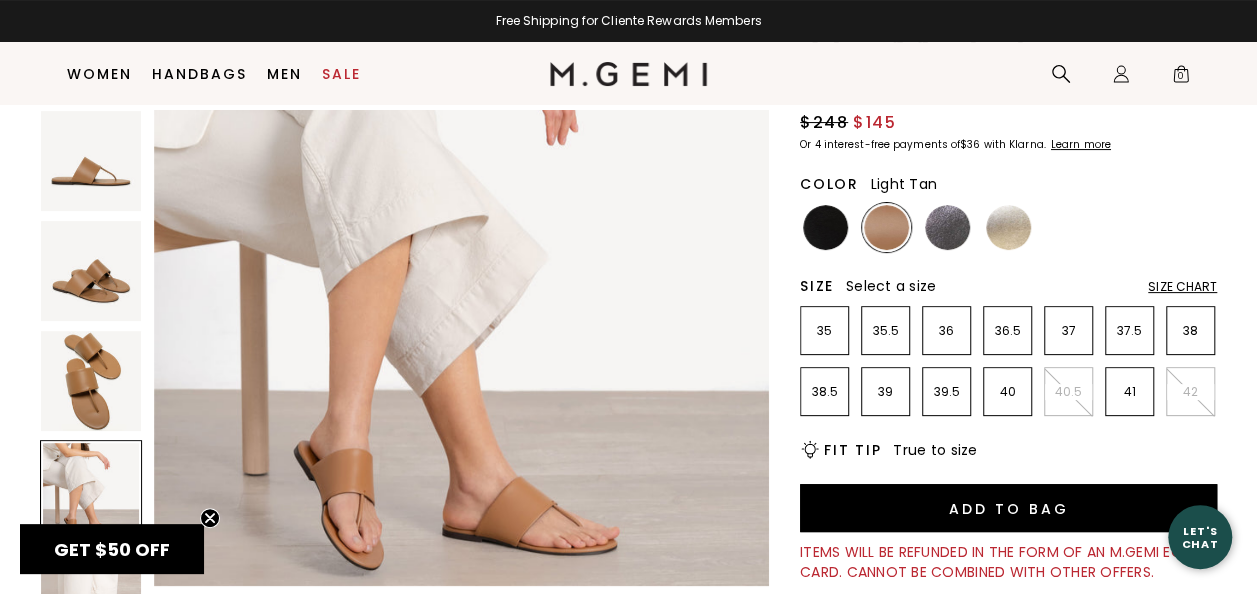 scroll, scrollTop: 2050, scrollLeft: 0, axis: vertical 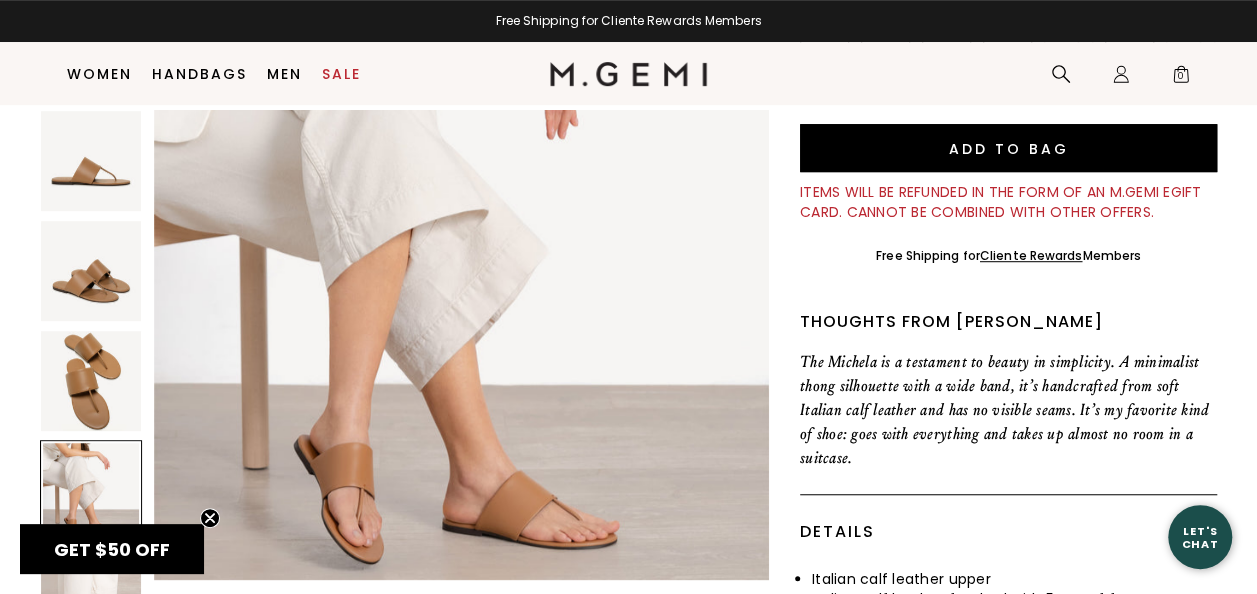click 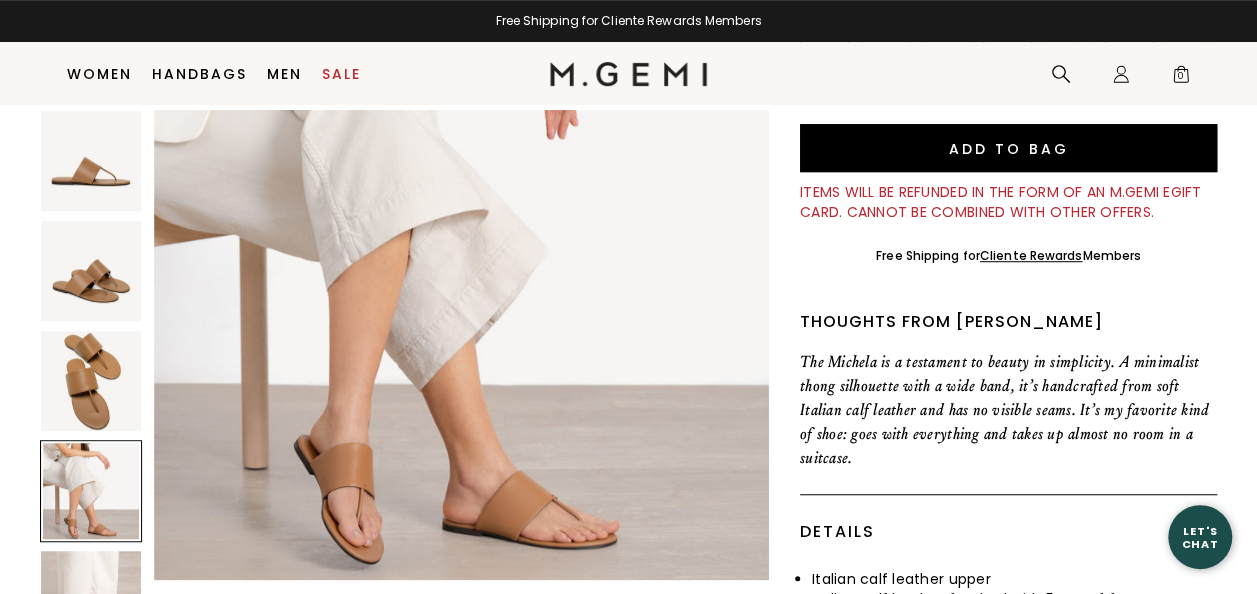 click at bounding box center [91, 601] 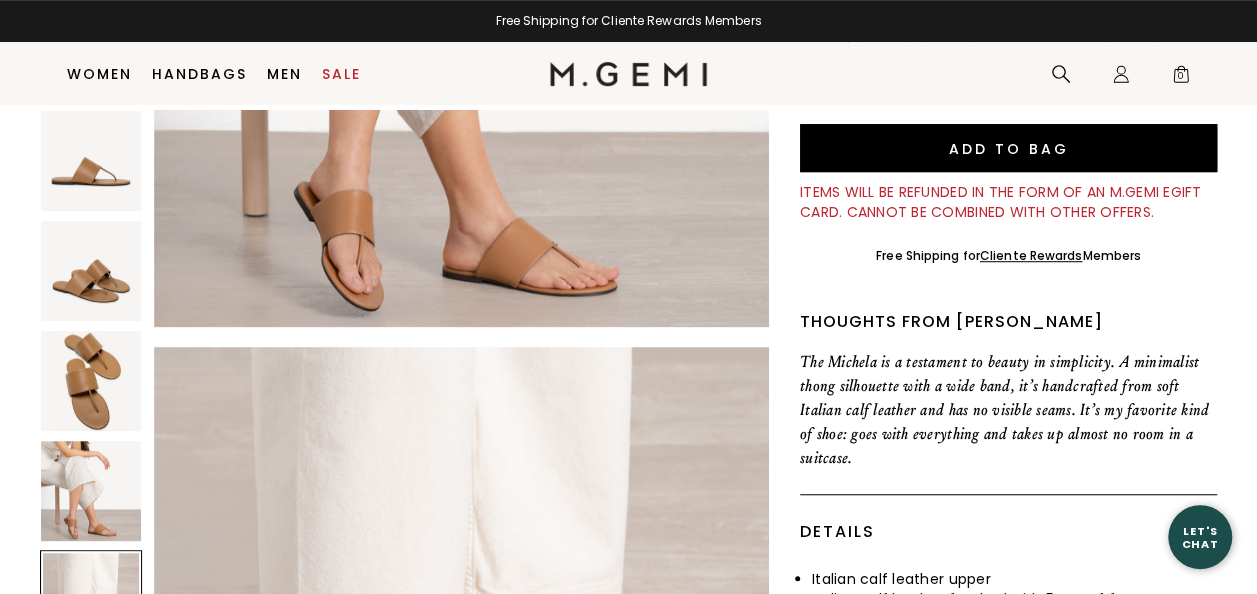 scroll, scrollTop: 2478, scrollLeft: 0, axis: vertical 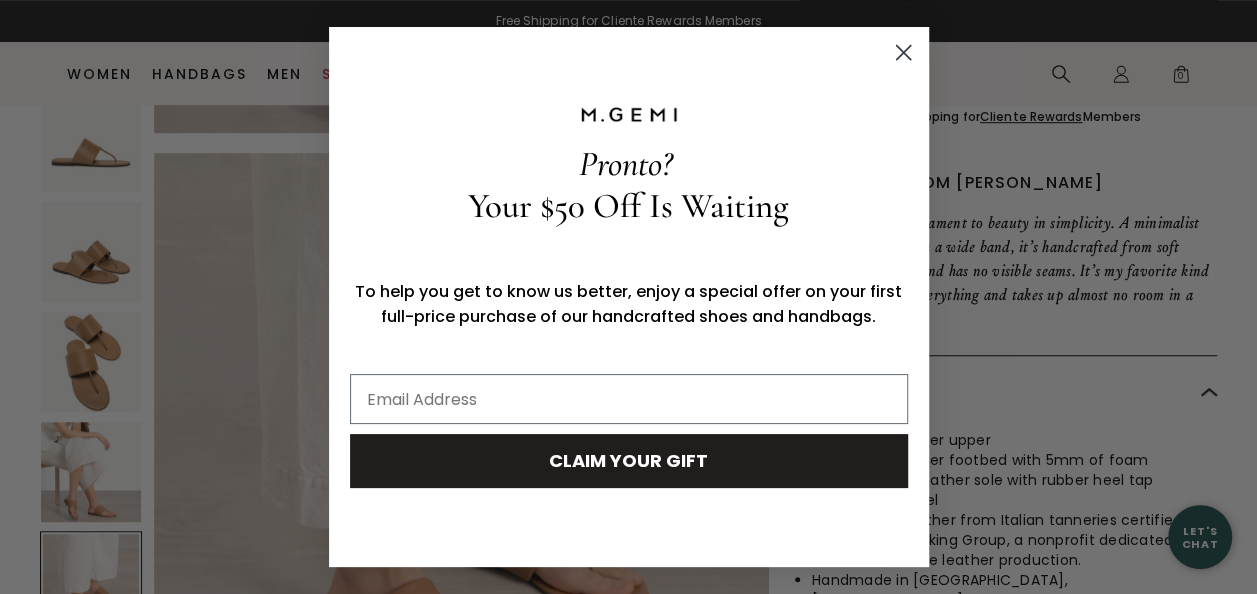 click 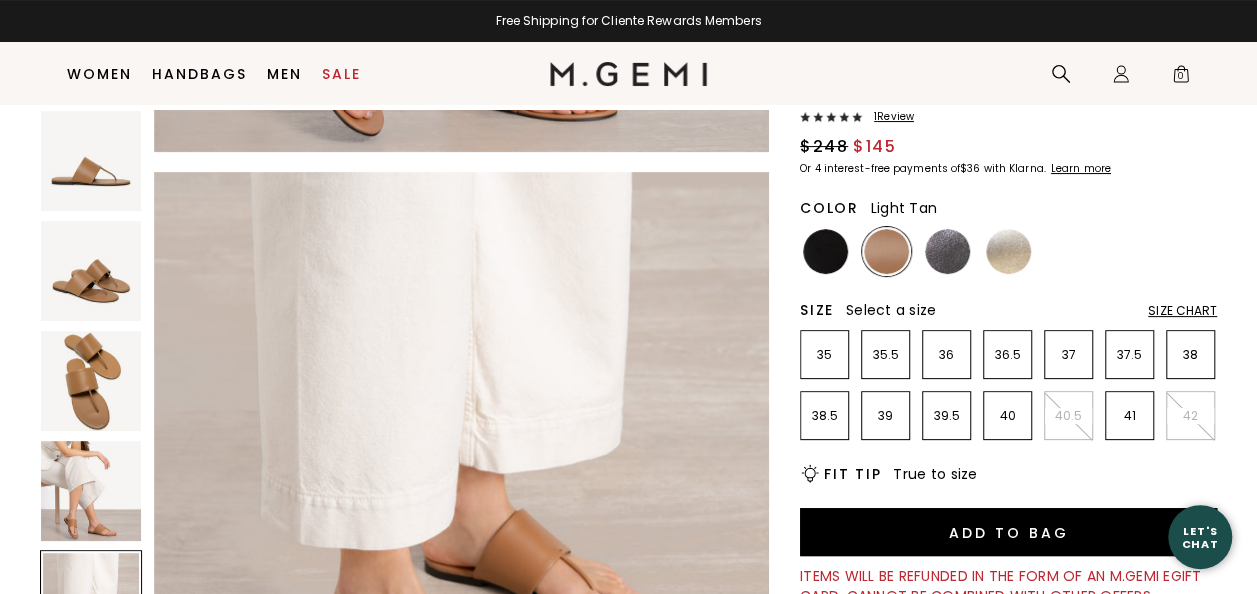 scroll, scrollTop: 132, scrollLeft: 0, axis: vertical 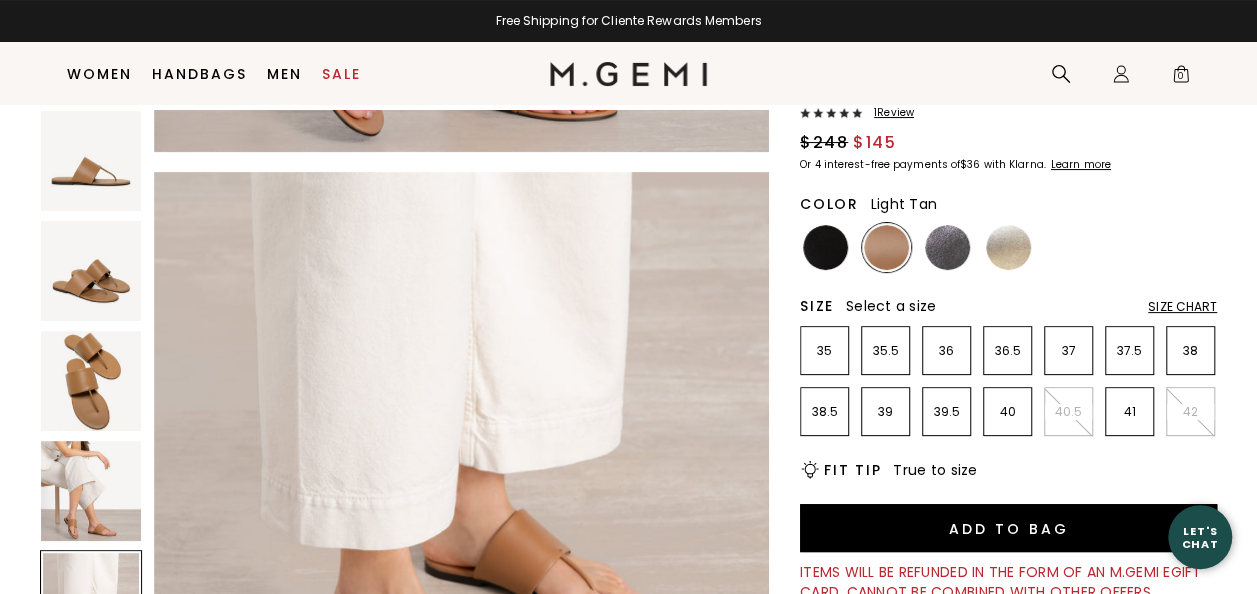 click on "Size Chart" at bounding box center [1182, 307] 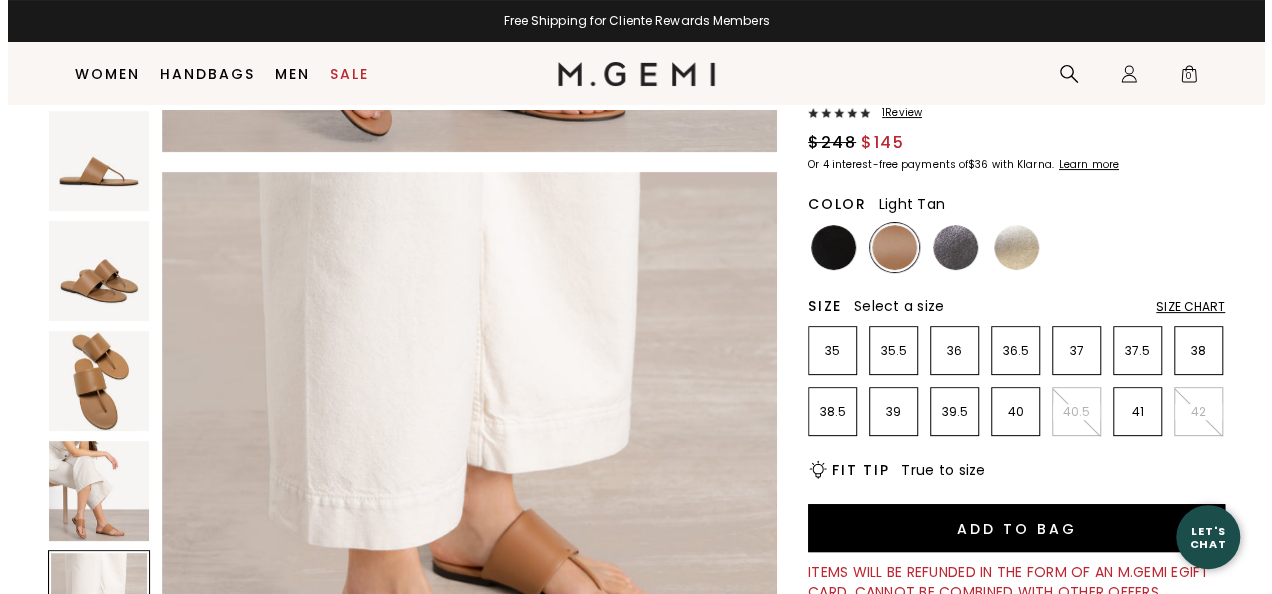 scroll, scrollTop: 0, scrollLeft: 0, axis: both 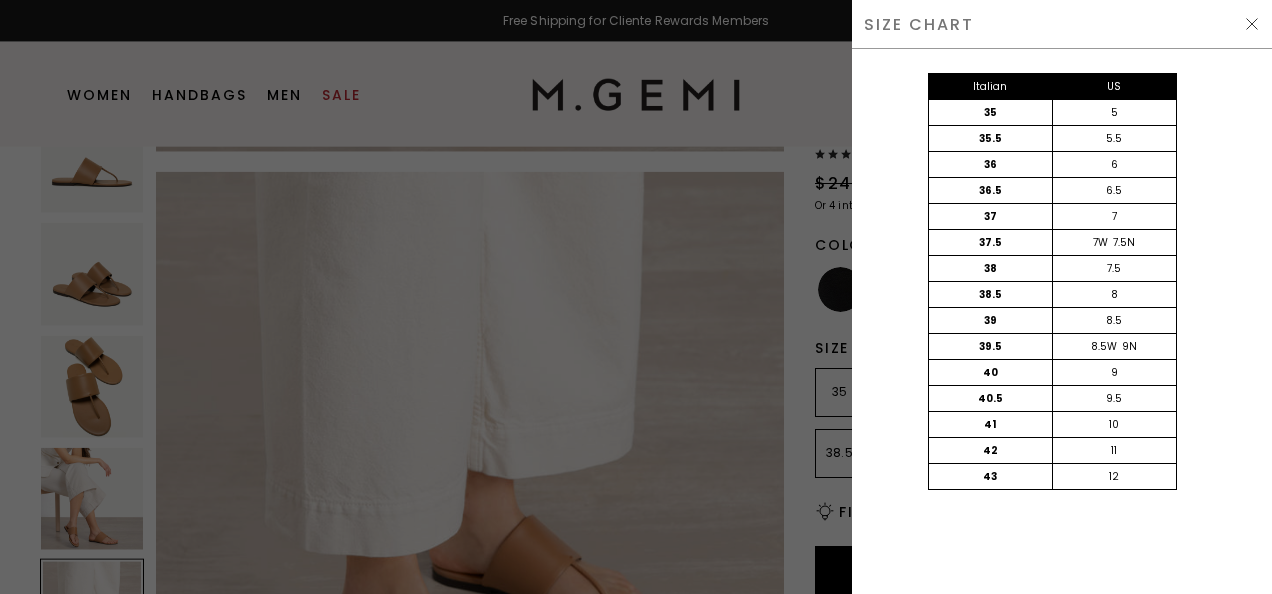 click at bounding box center [1252, 24] 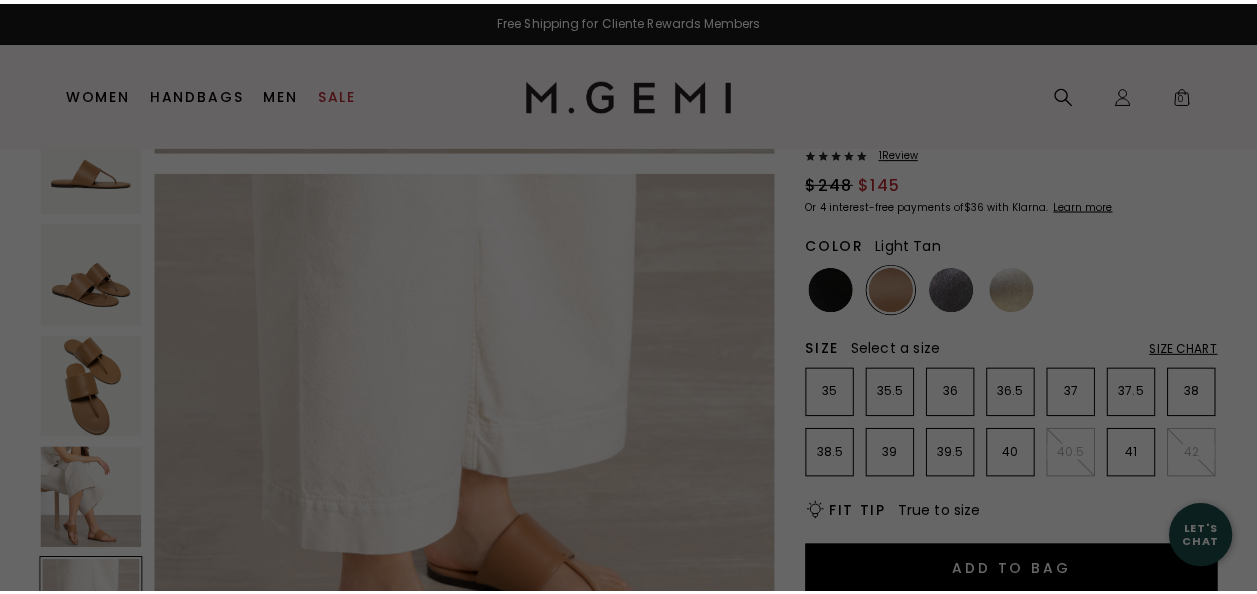 scroll, scrollTop: 102, scrollLeft: 0, axis: vertical 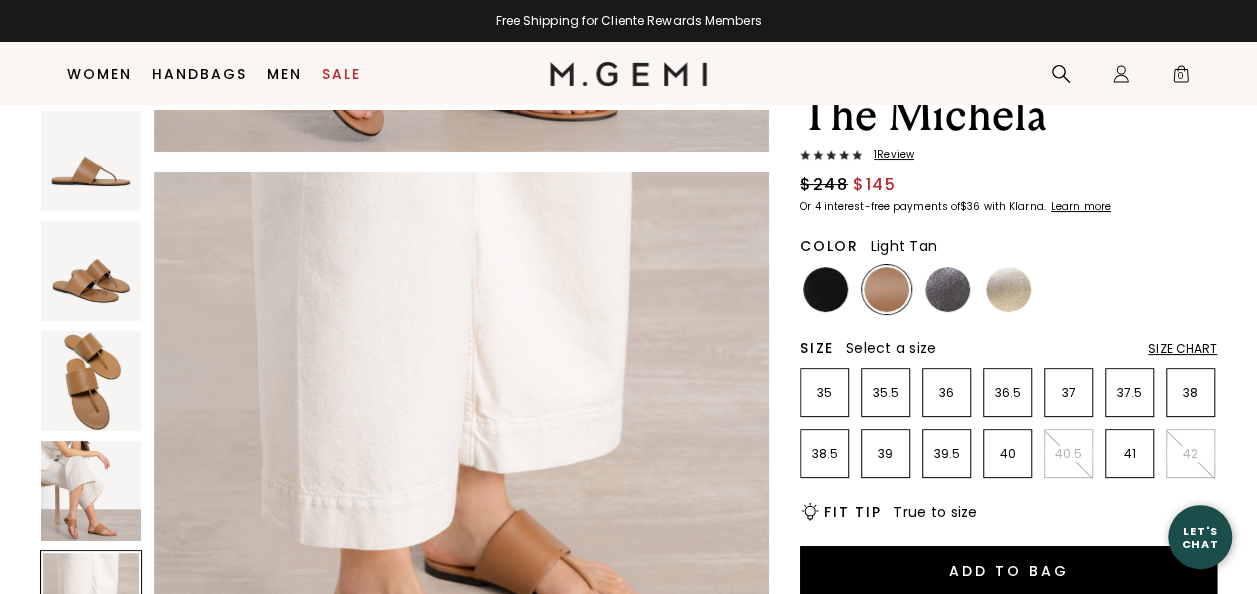 click on "39" at bounding box center (885, 453) 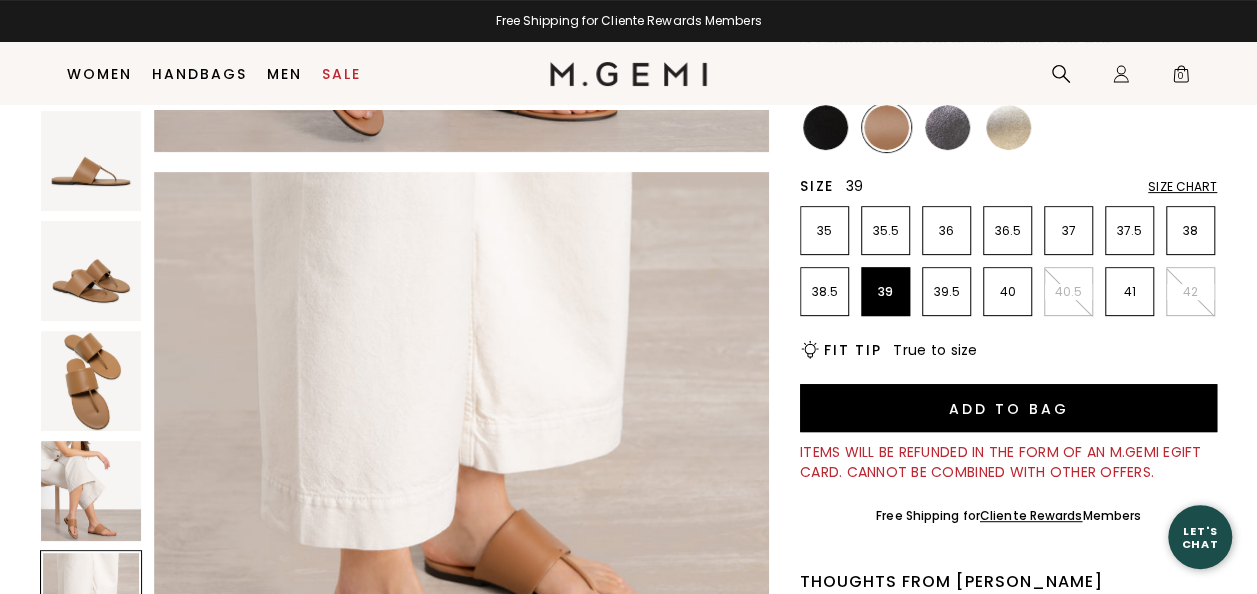 scroll, scrollTop: 253, scrollLeft: 0, axis: vertical 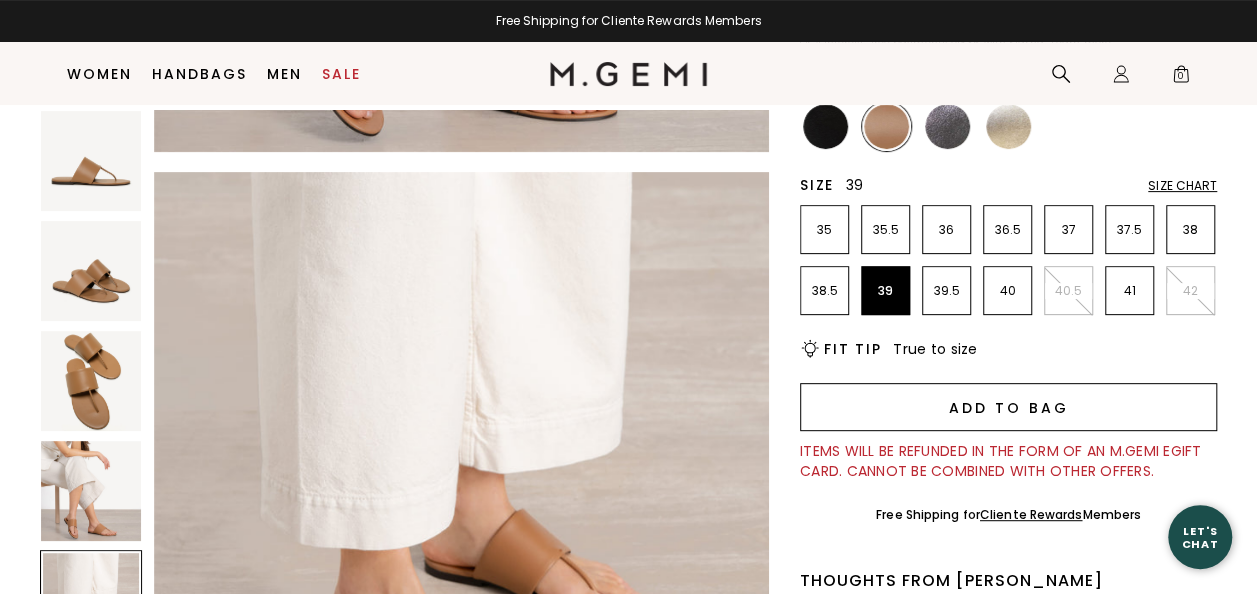 click on "Add to Bag" at bounding box center (1008, 407) 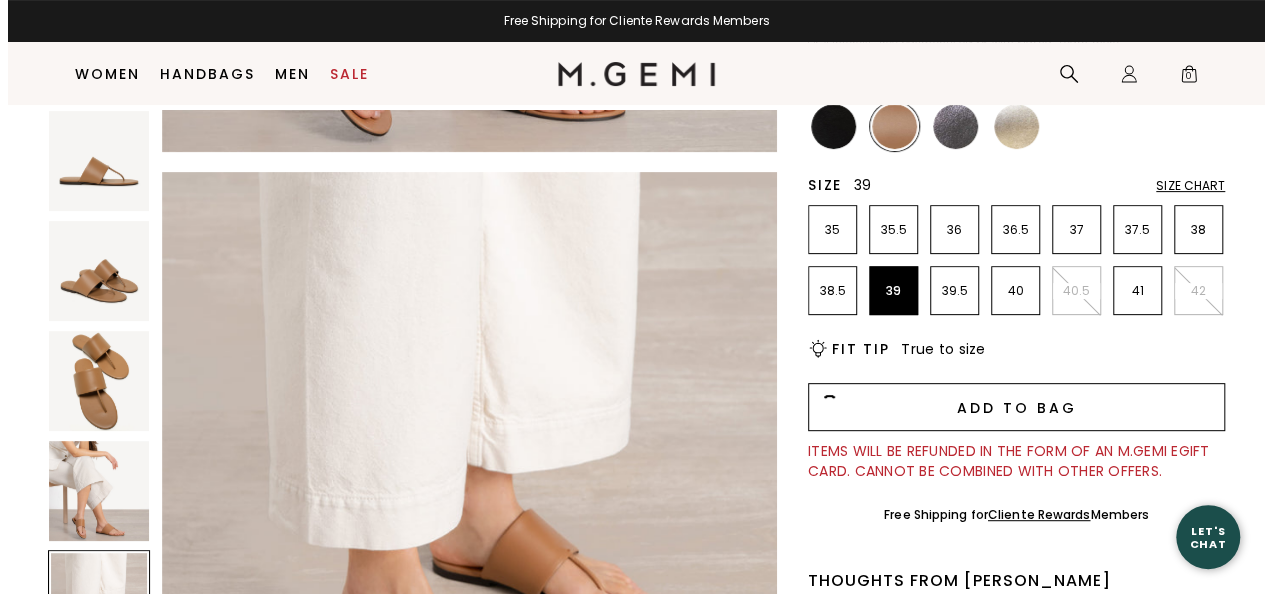 scroll, scrollTop: 0, scrollLeft: 0, axis: both 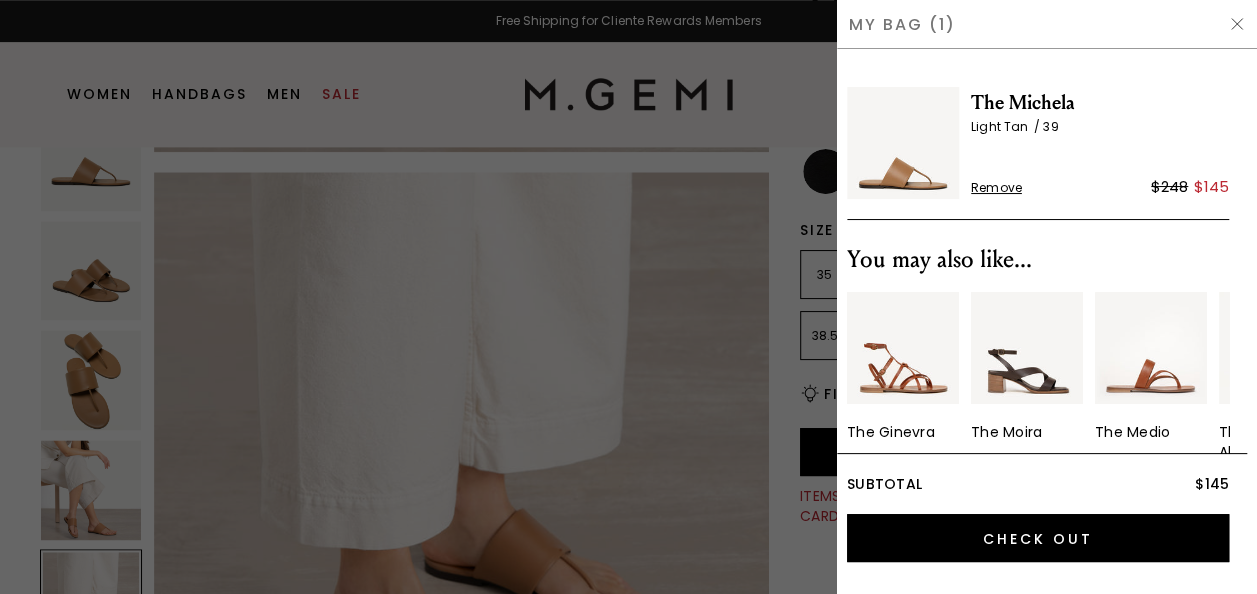 click at bounding box center [1237, 24] 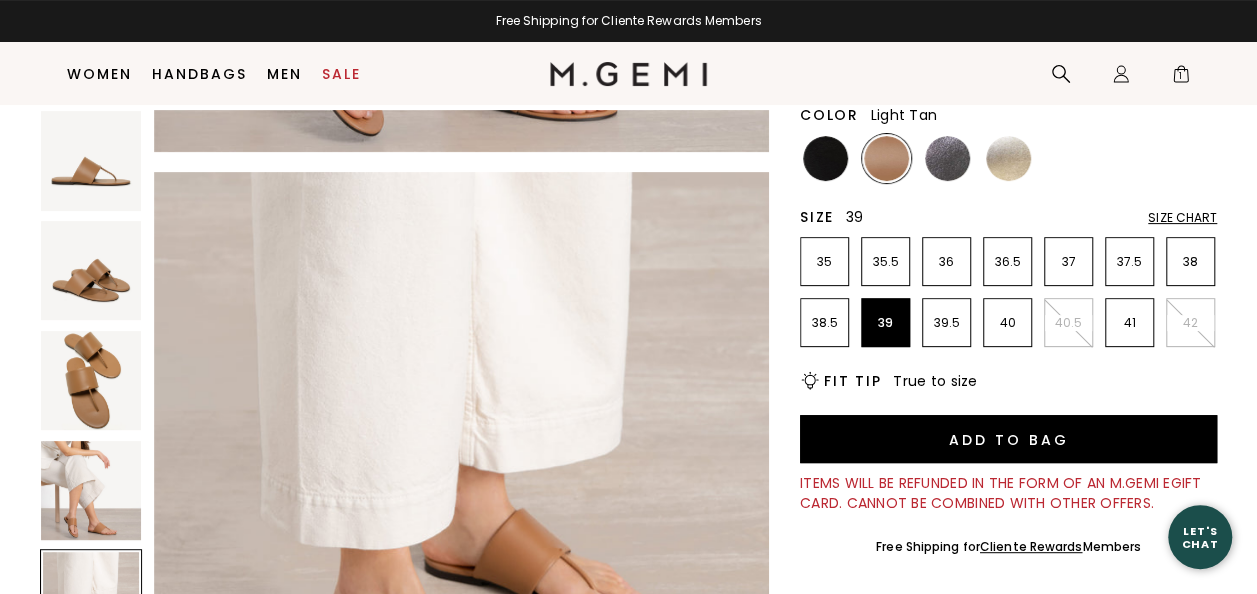 scroll, scrollTop: 211, scrollLeft: 0, axis: vertical 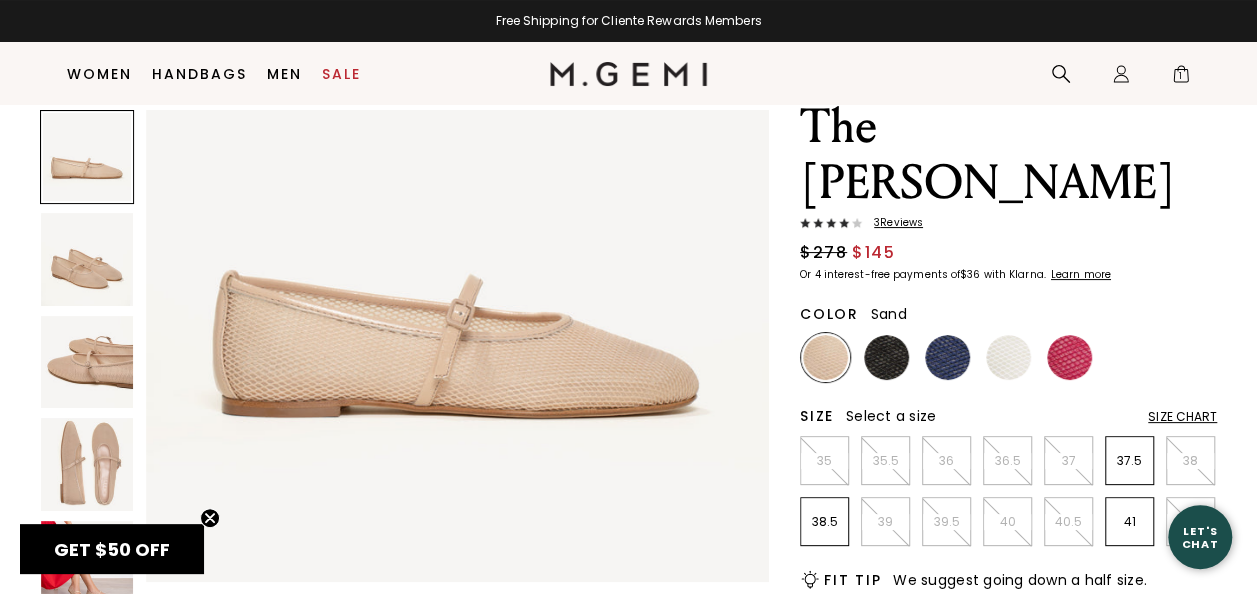 click at bounding box center (87, 464) 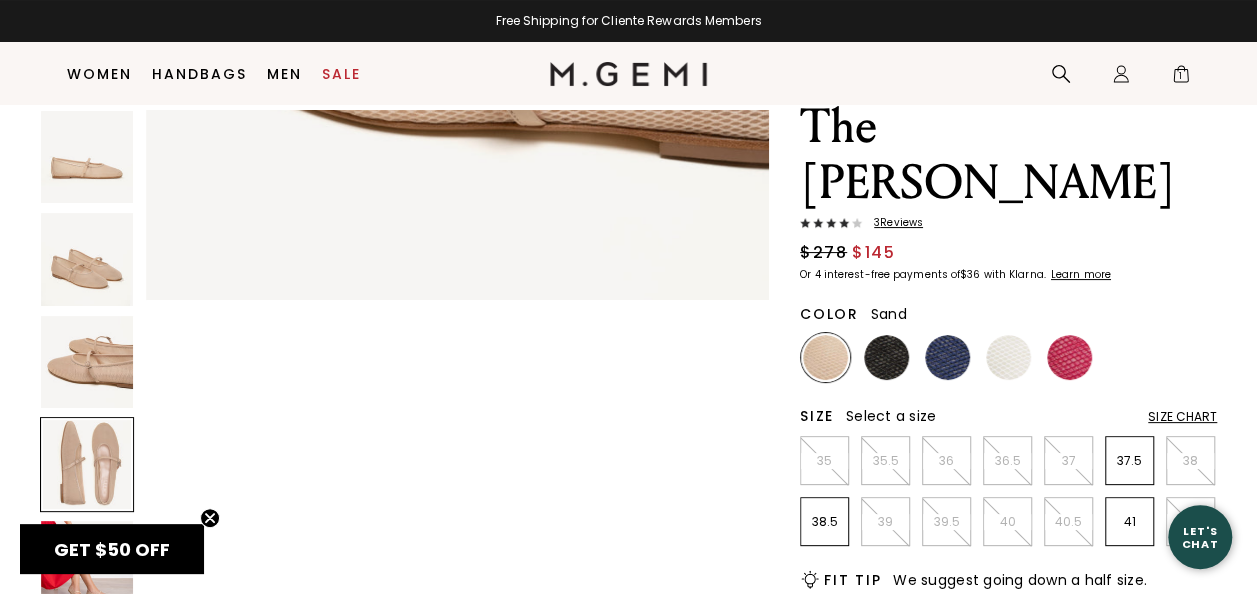 scroll, scrollTop: 1881, scrollLeft: 0, axis: vertical 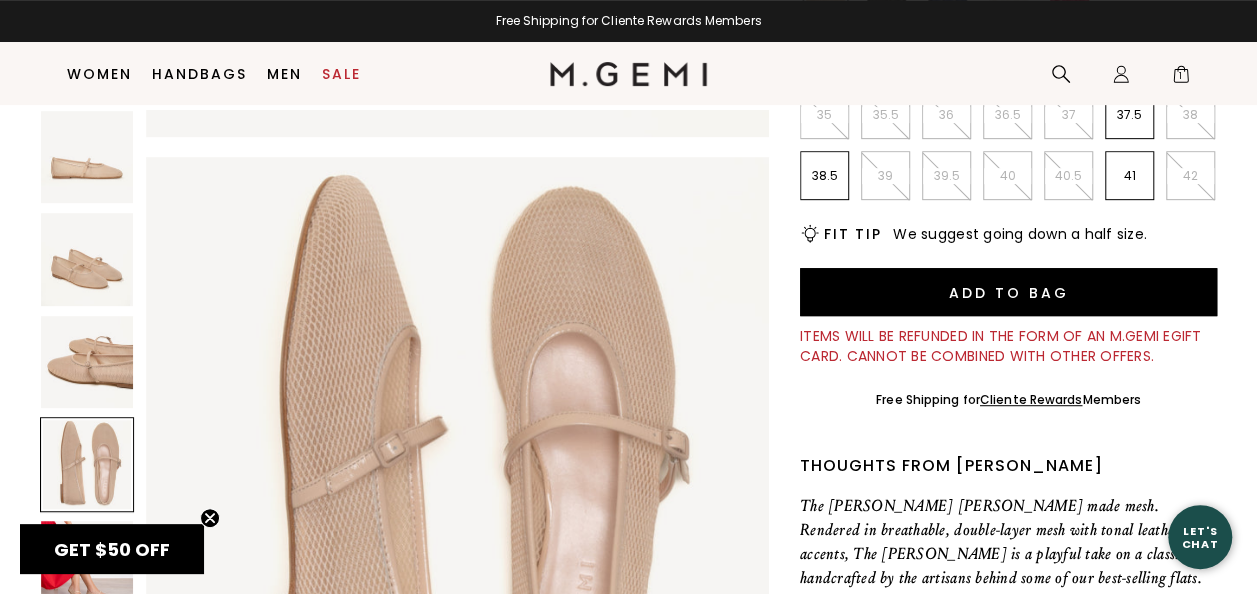 click 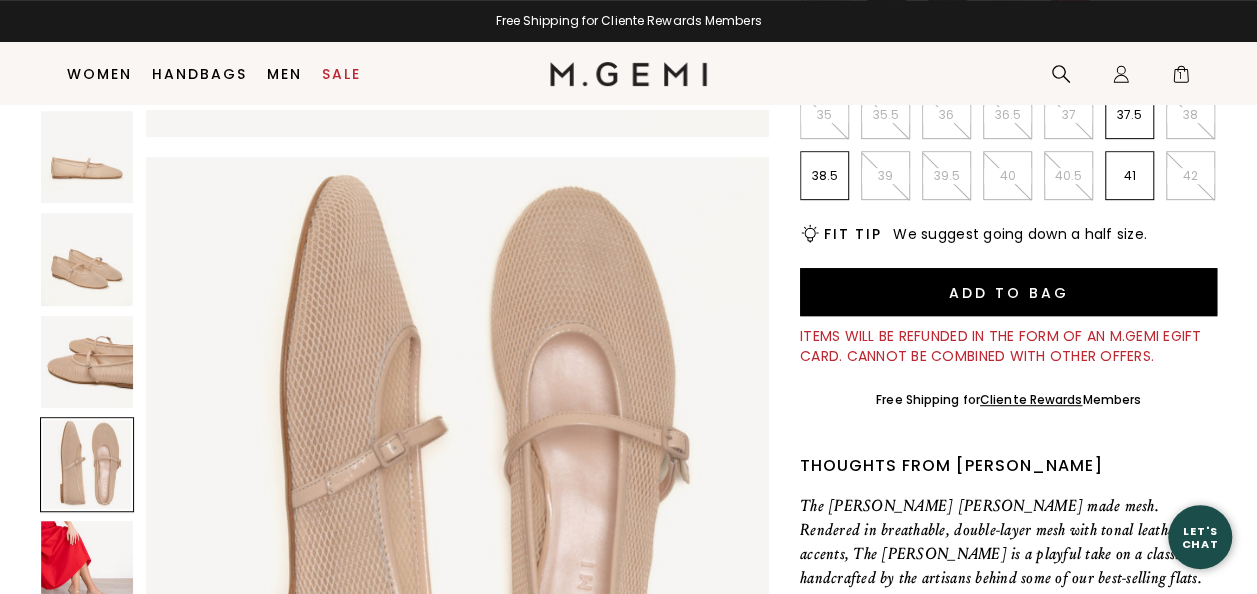 click at bounding box center (87, 567) 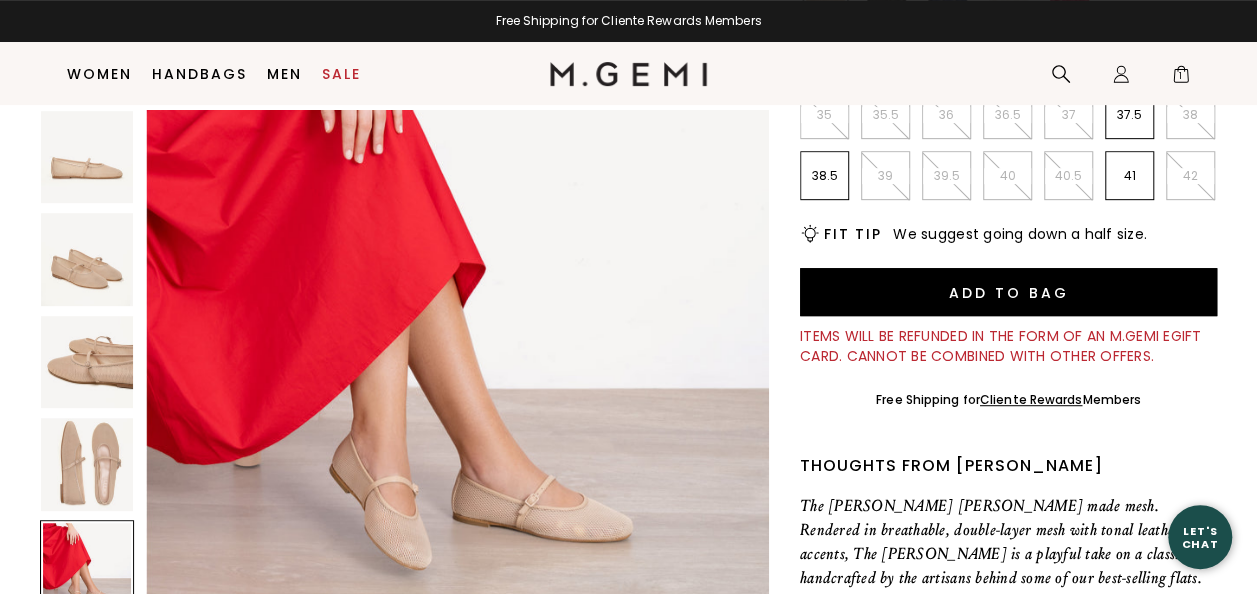 scroll, scrollTop: 2679, scrollLeft: 0, axis: vertical 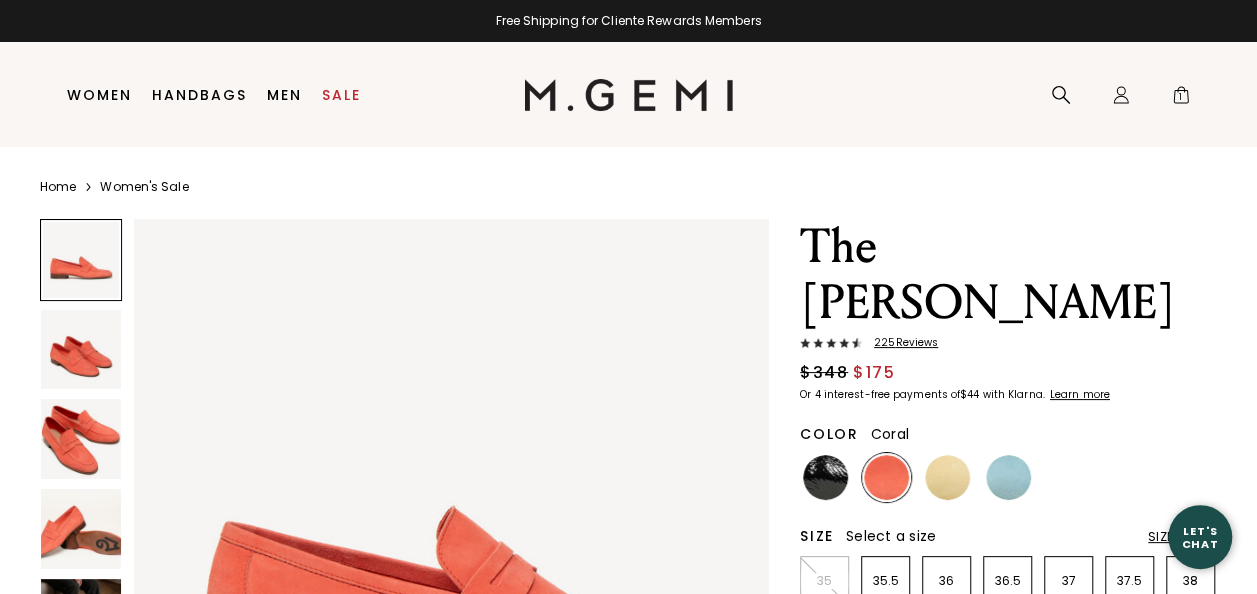 click at bounding box center (81, 439) 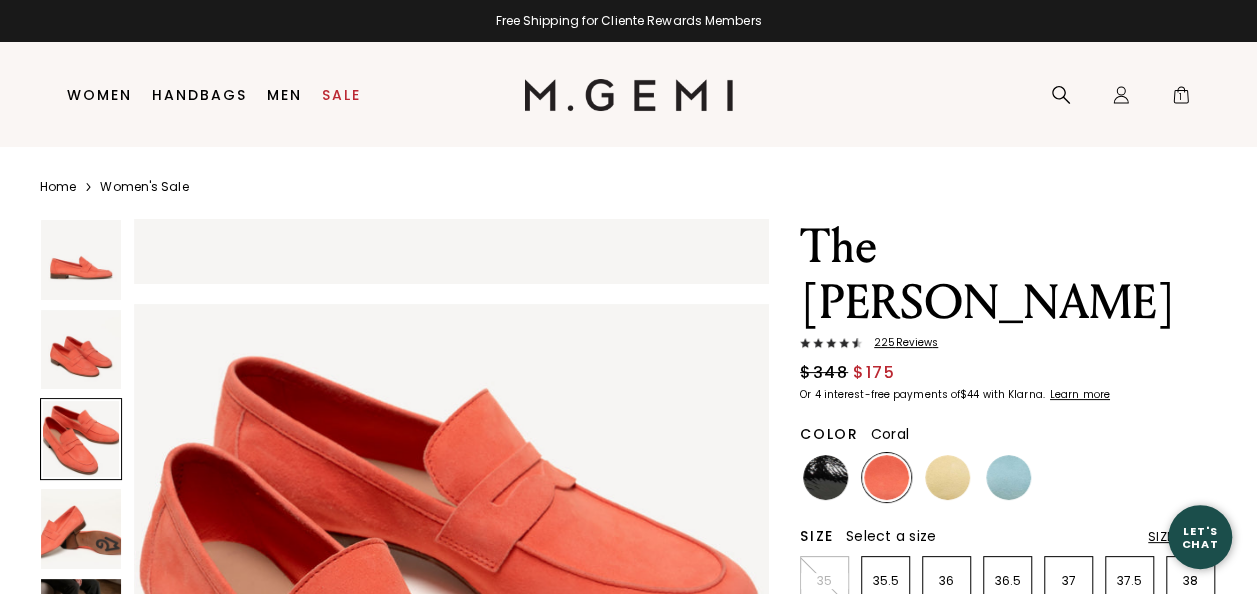 scroll, scrollTop: 1279, scrollLeft: 0, axis: vertical 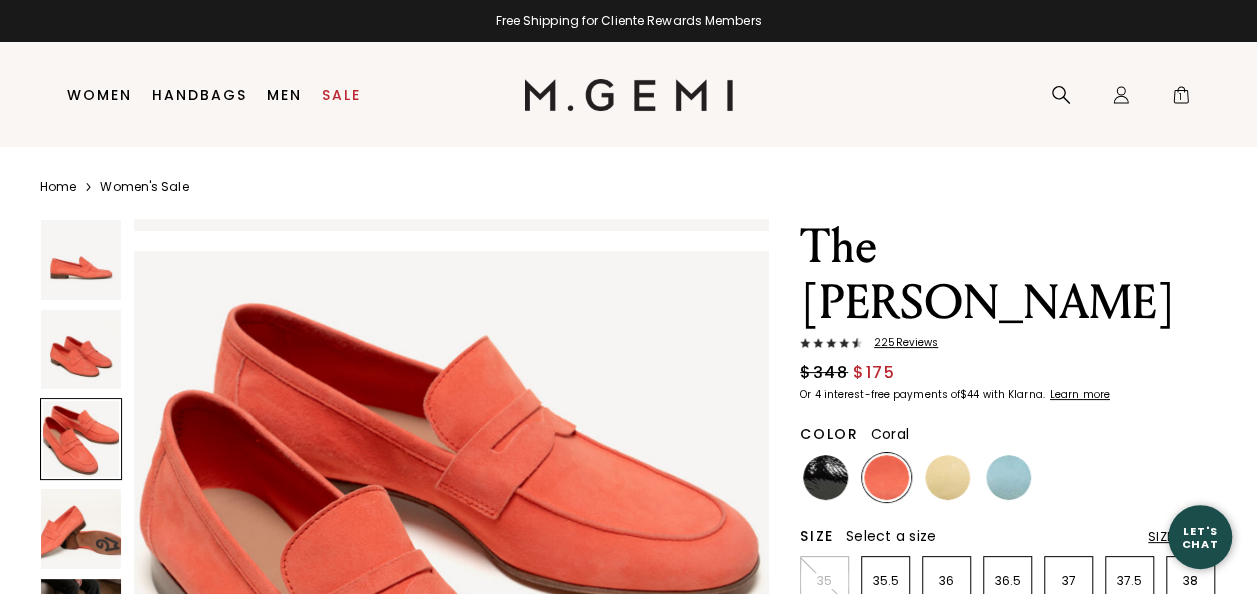 click at bounding box center (81, 529) 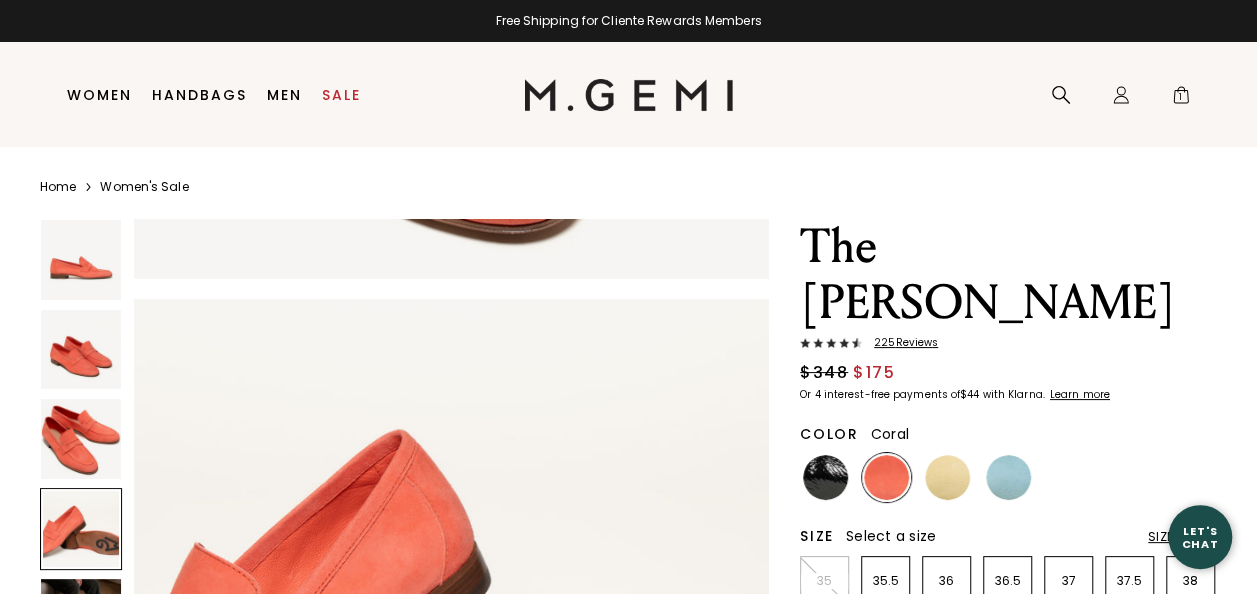 scroll, scrollTop: 1919, scrollLeft: 0, axis: vertical 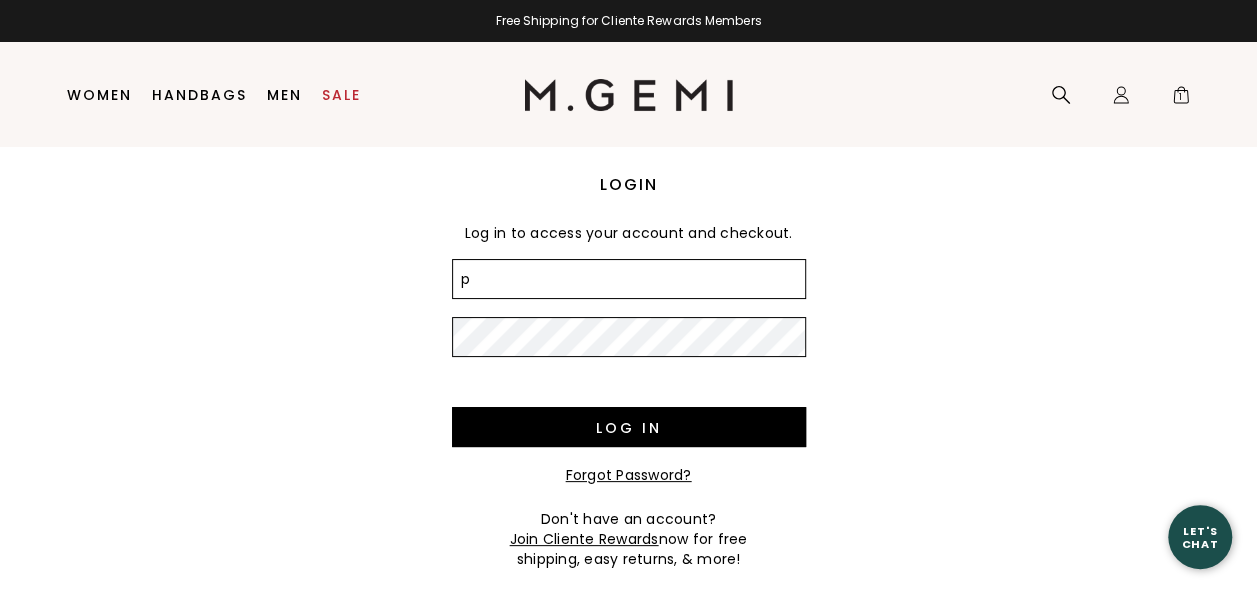 type on "[EMAIL_ADDRESS][DOMAIN_NAME]" 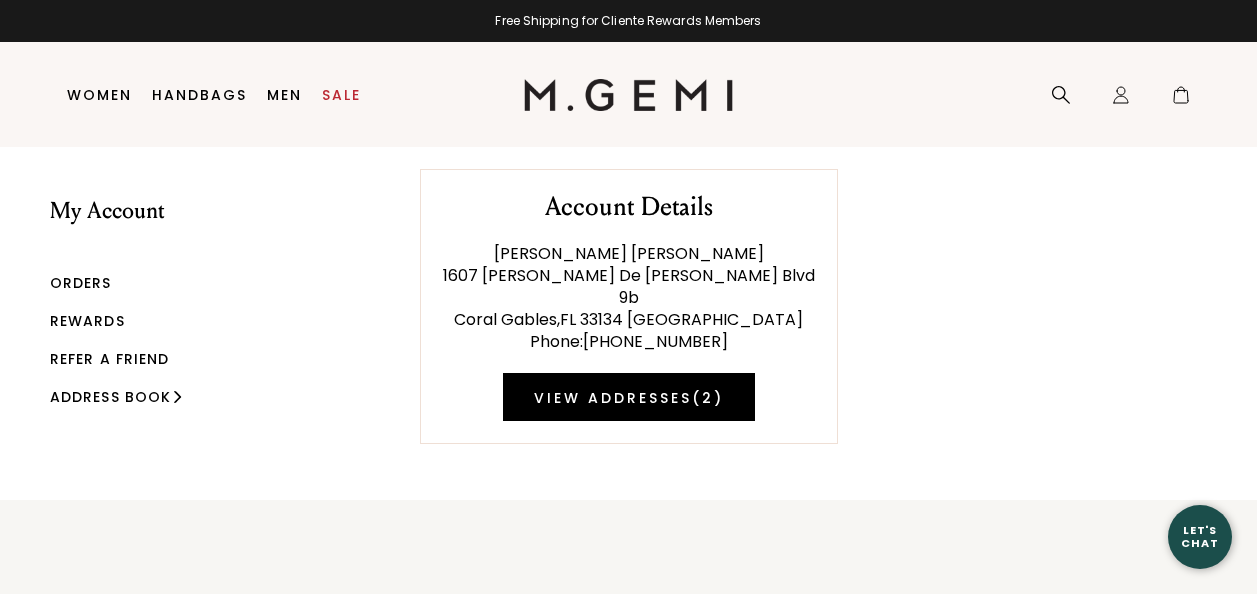 scroll, scrollTop: 0, scrollLeft: 0, axis: both 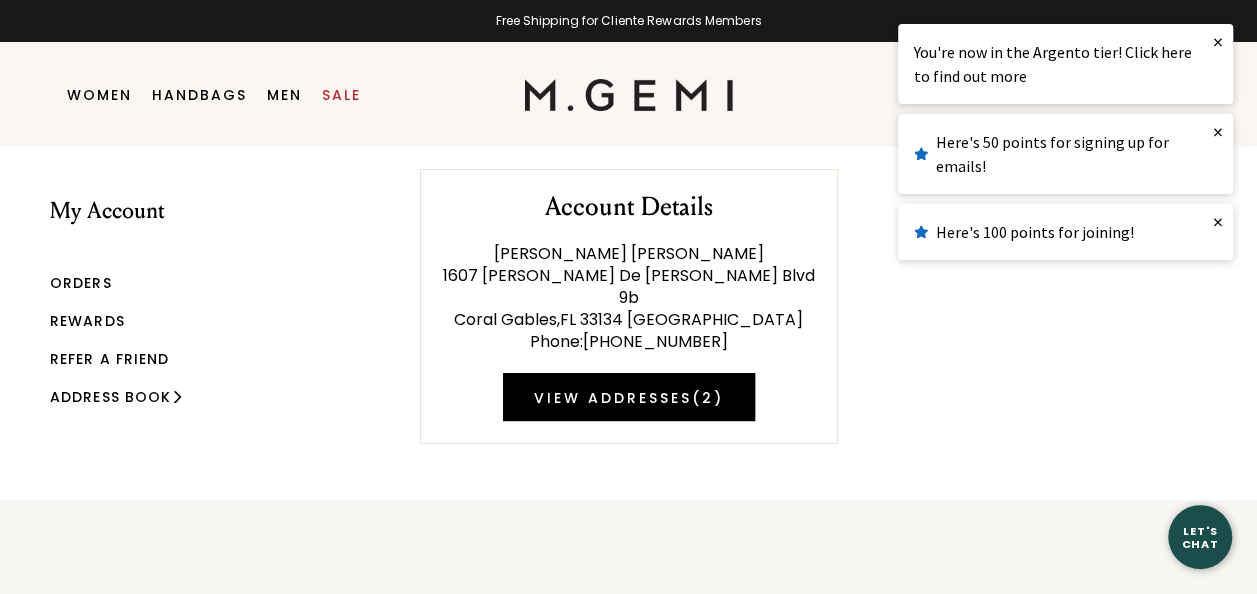 click on "×" at bounding box center [1218, 42] 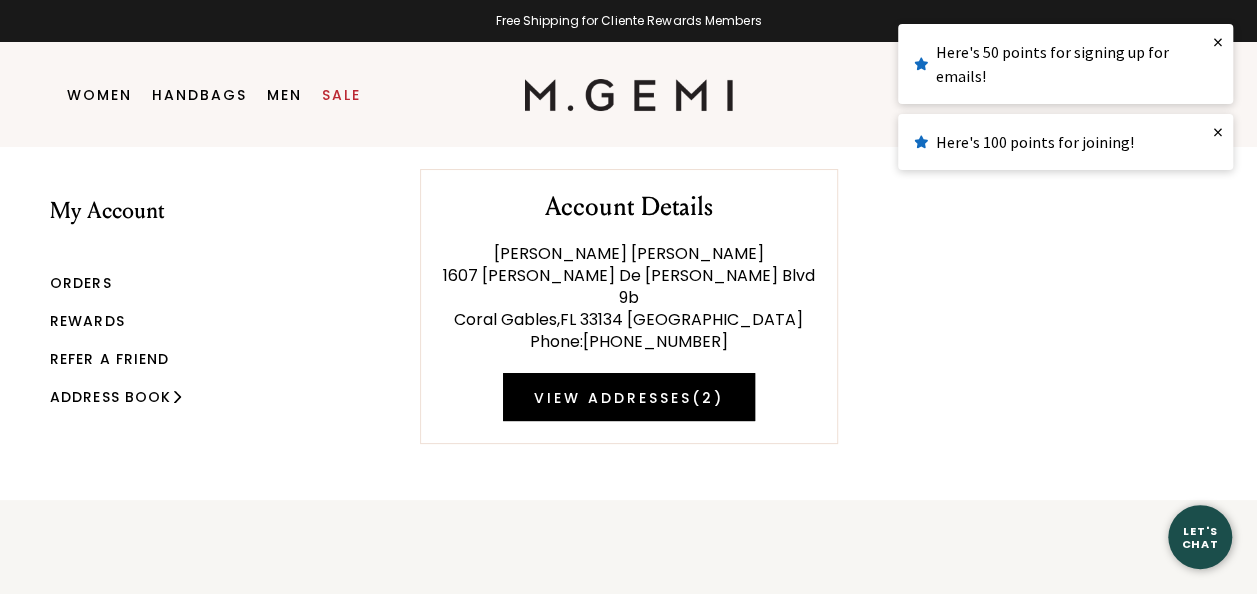 click on "×" at bounding box center [1218, 42] 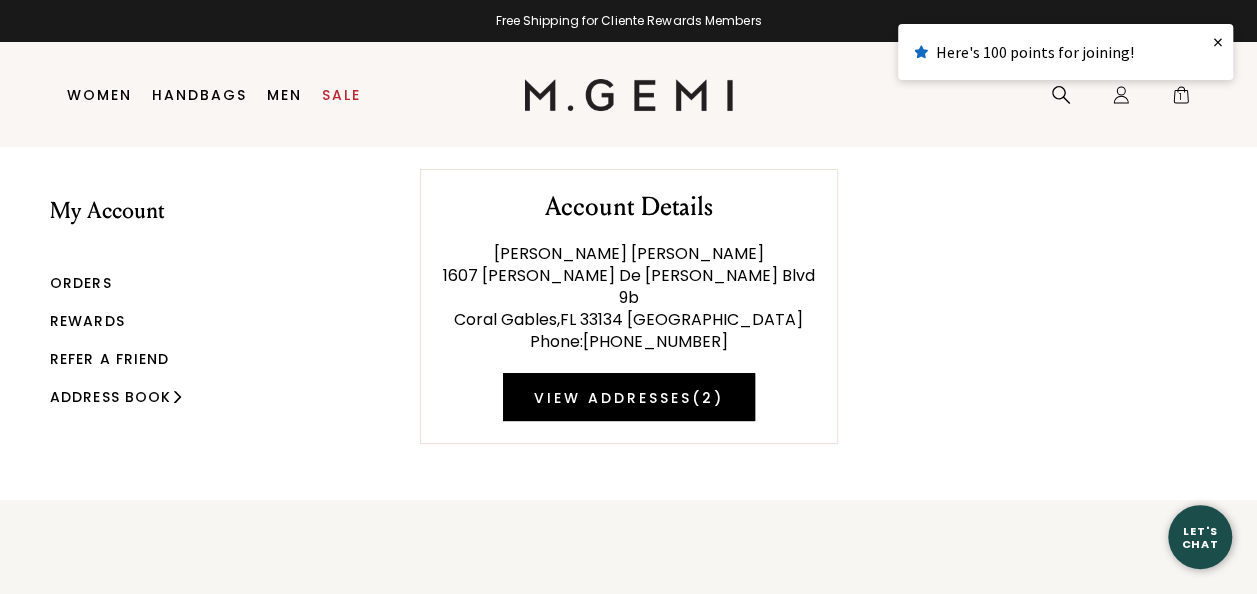 click on "×" at bounding box center [1218, 42] 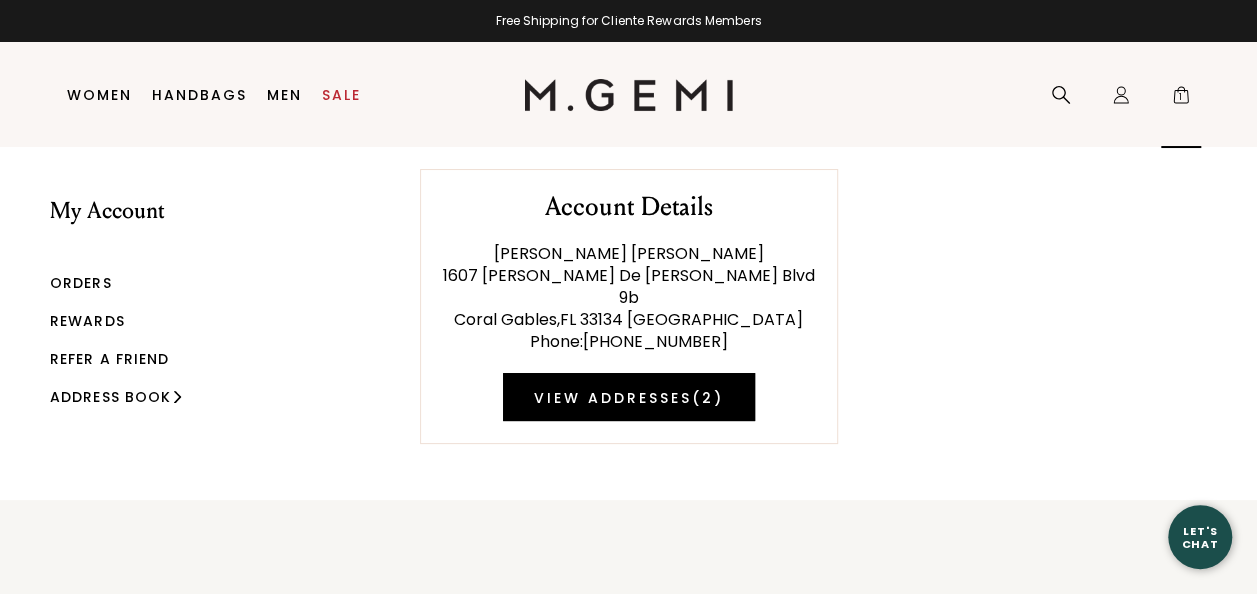 click on "1" at bounding box center (1181, 99) 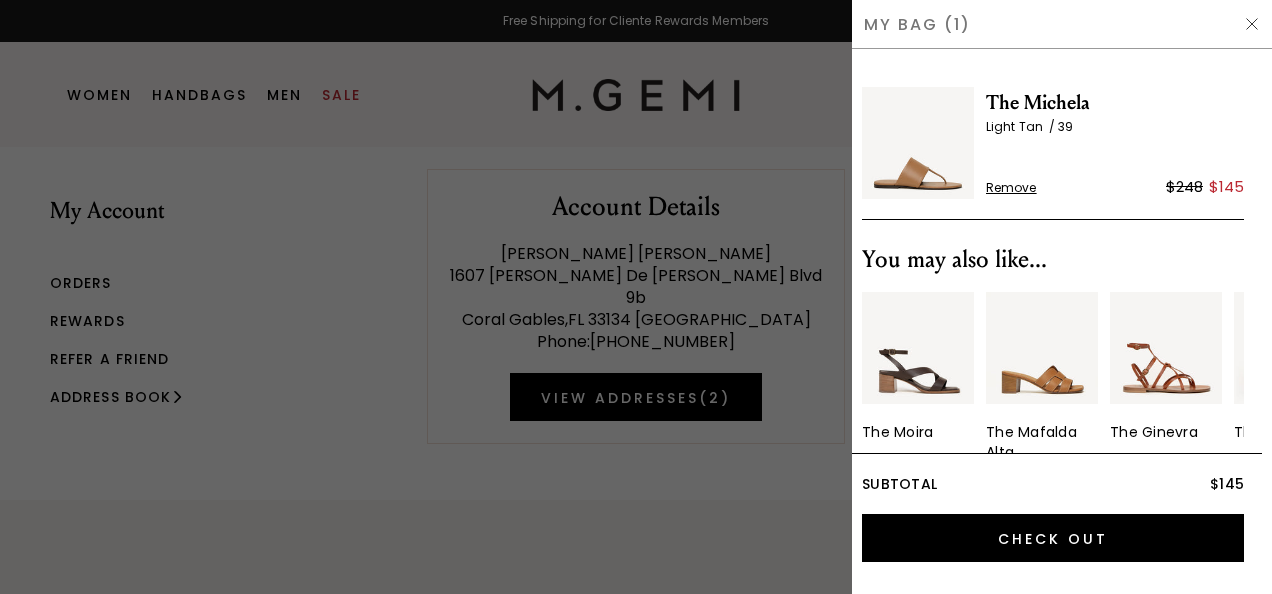 scroll, scrollTop: 0, scrollLeft: 0, axis: both 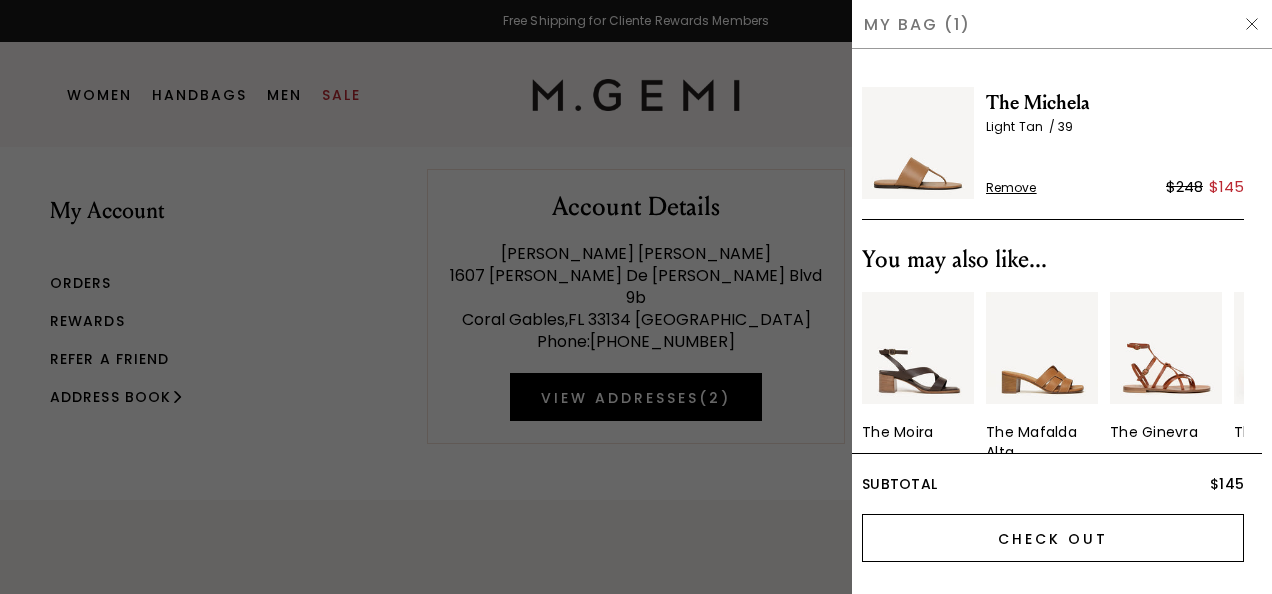 click on "Check Out" at bounding box center (1053, 538) 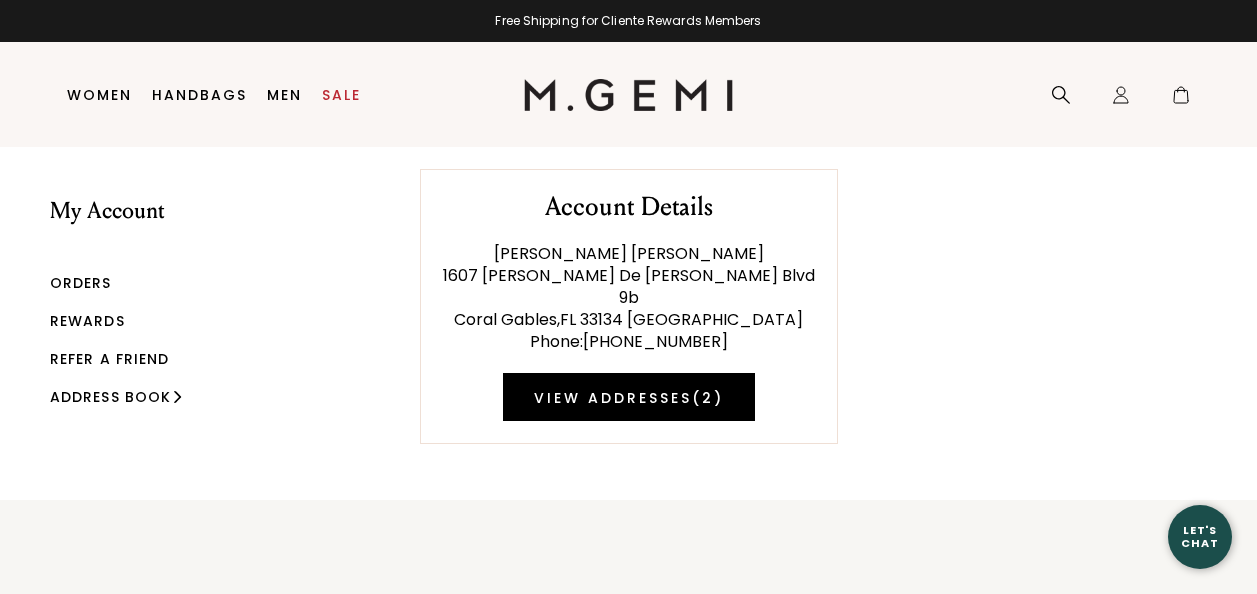 scroll, scrollTop: 0, scrollLeft: 0, axis: both 